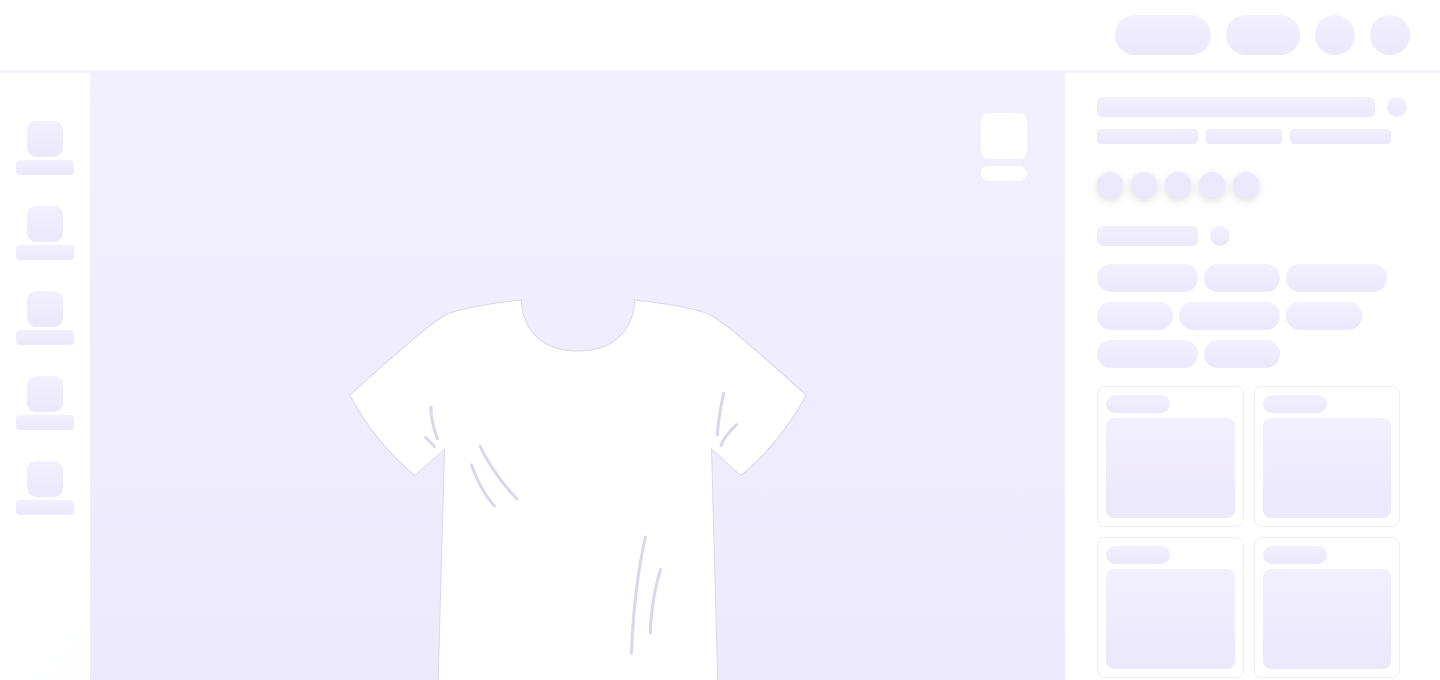scroll, scrollTop: 0, scrollLeft: 0, axis: both 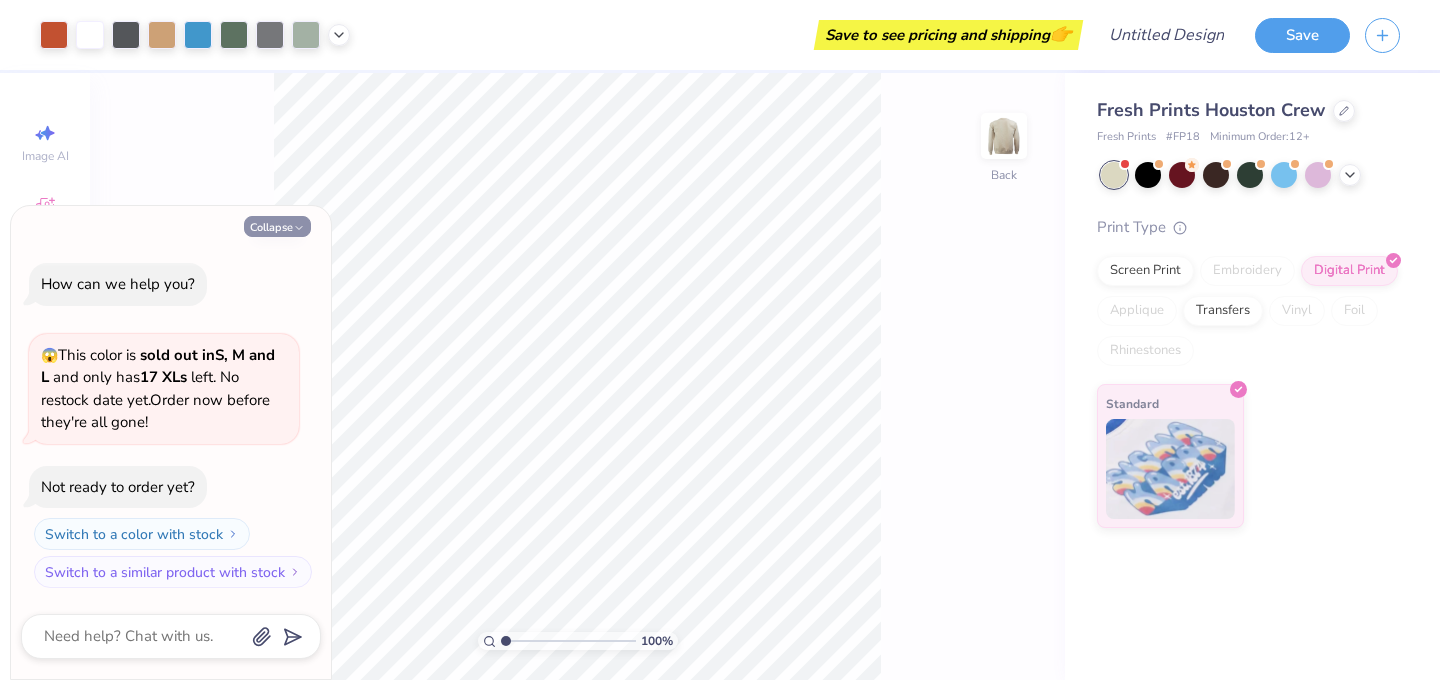 click on "Collapse" at bounding box center (277, 226) 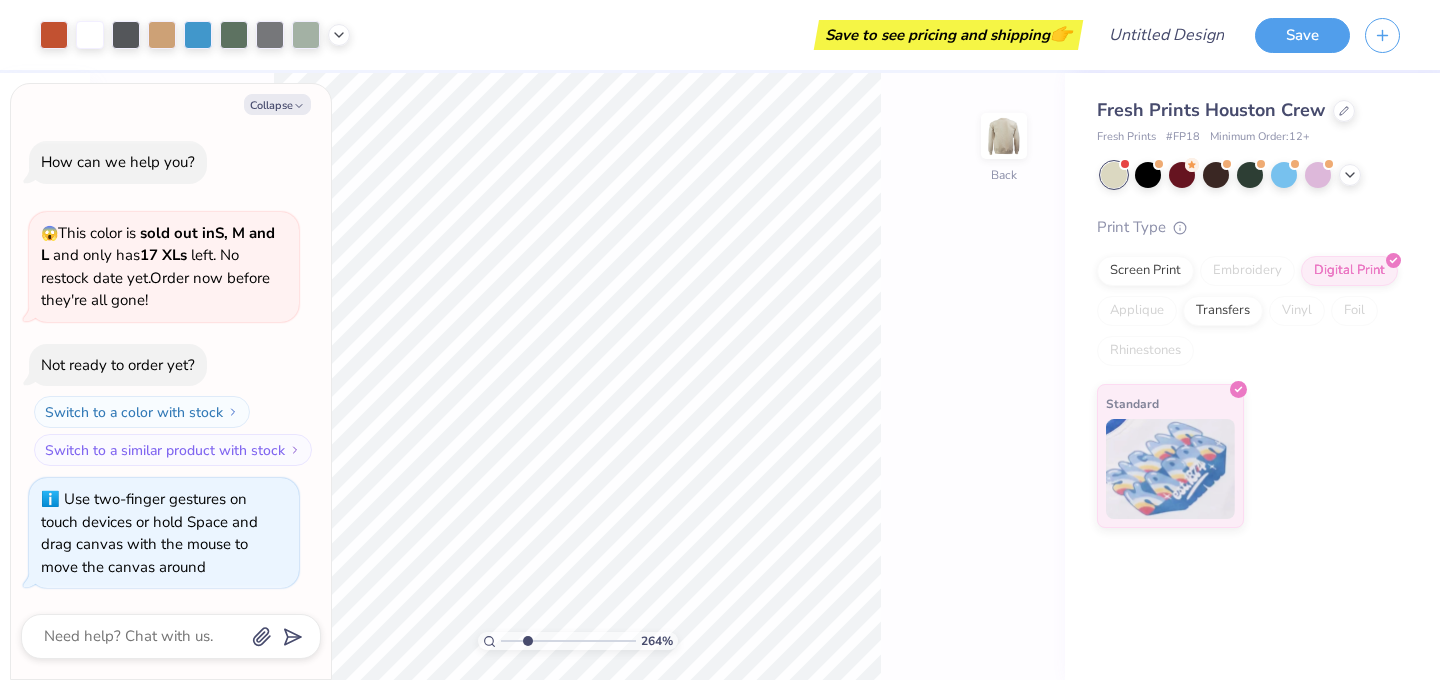 type on "2.64" 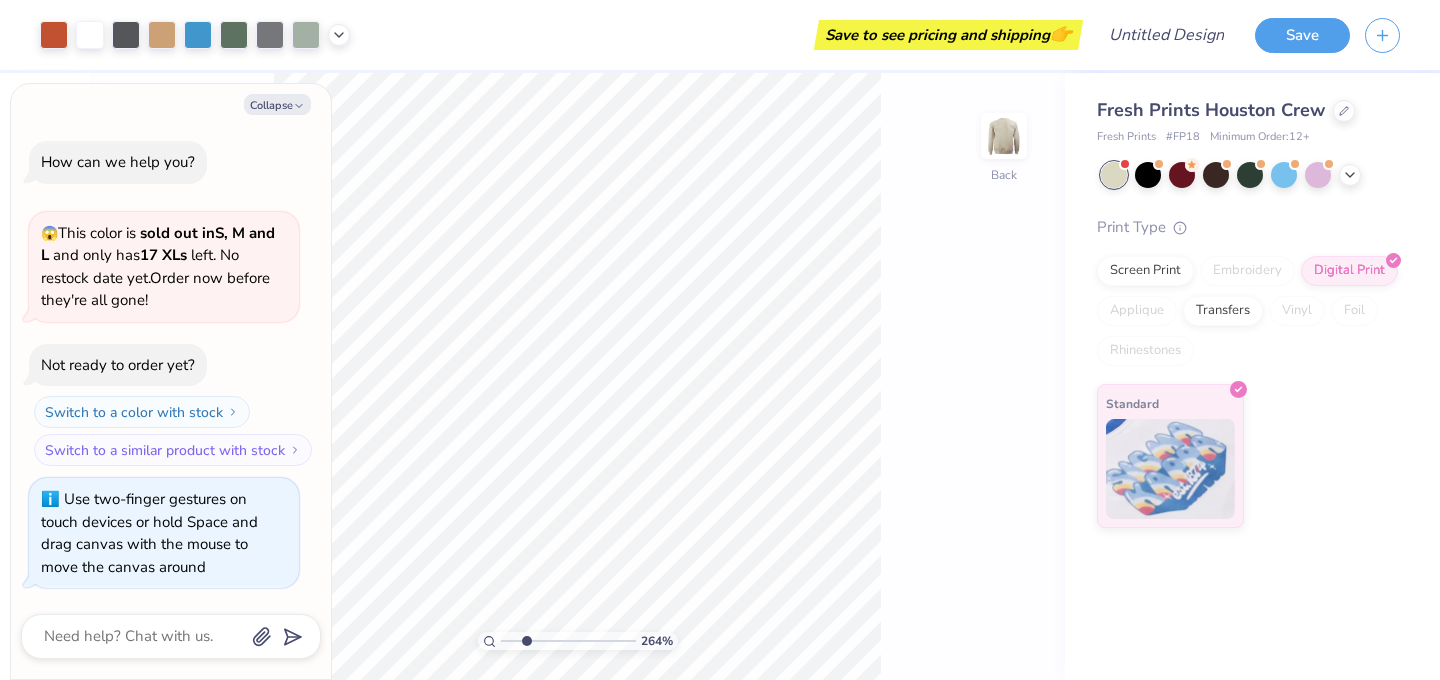 type on "2.4" 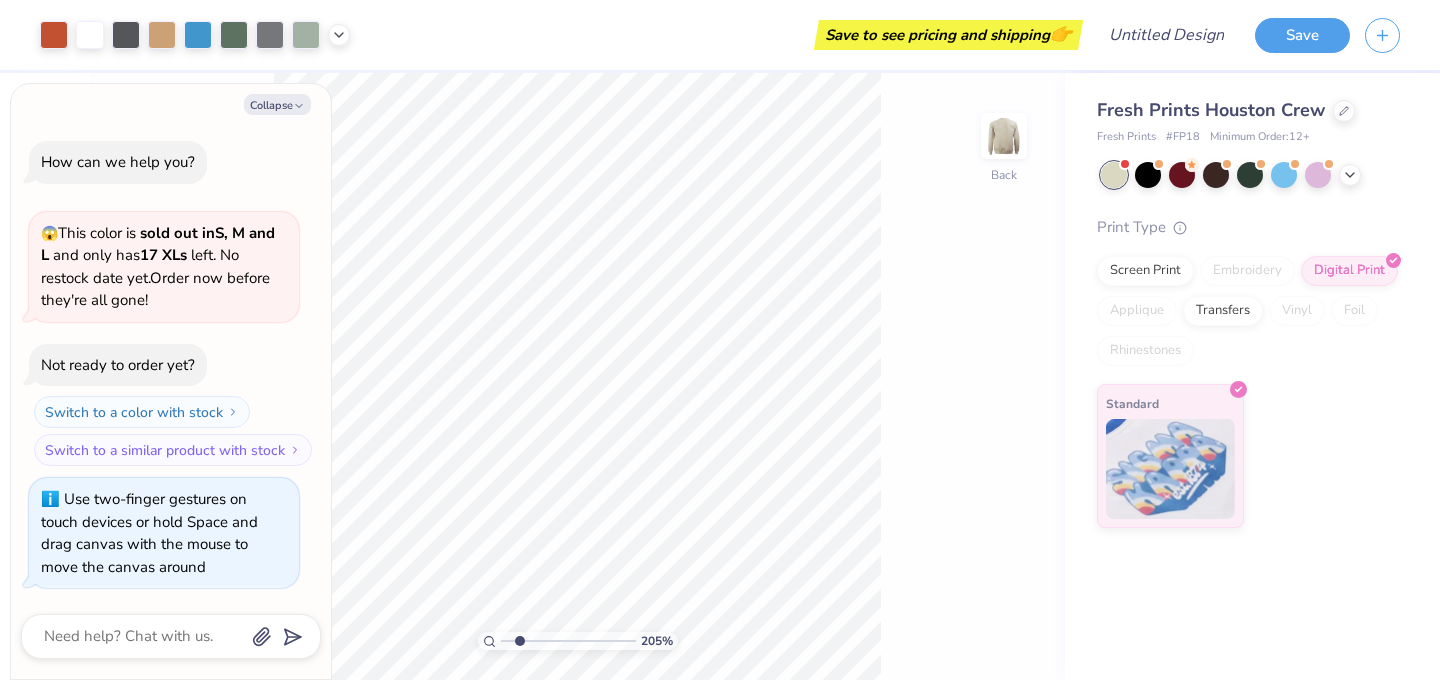 drag, startPoint x: 503, startPoint y: 642, endPoint x: 519, endPoint y: 646, distance: 16.492422 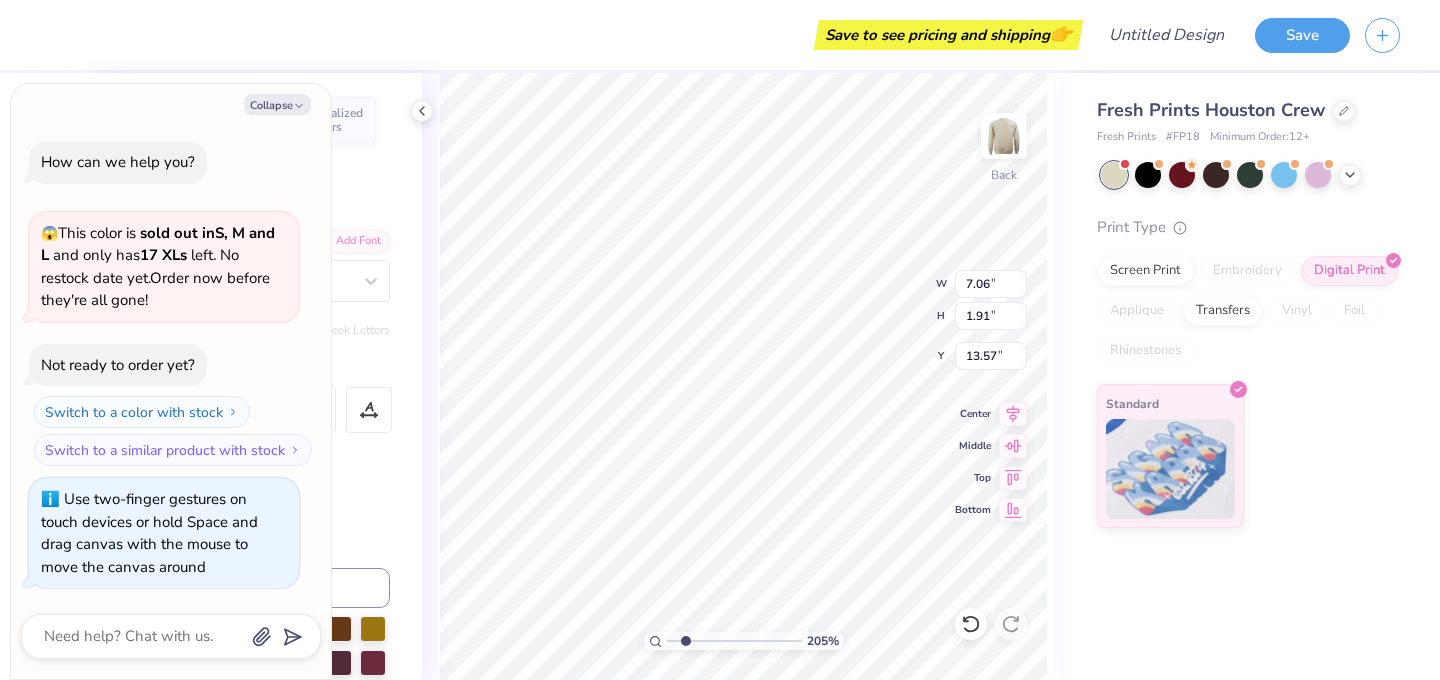 type on "x" 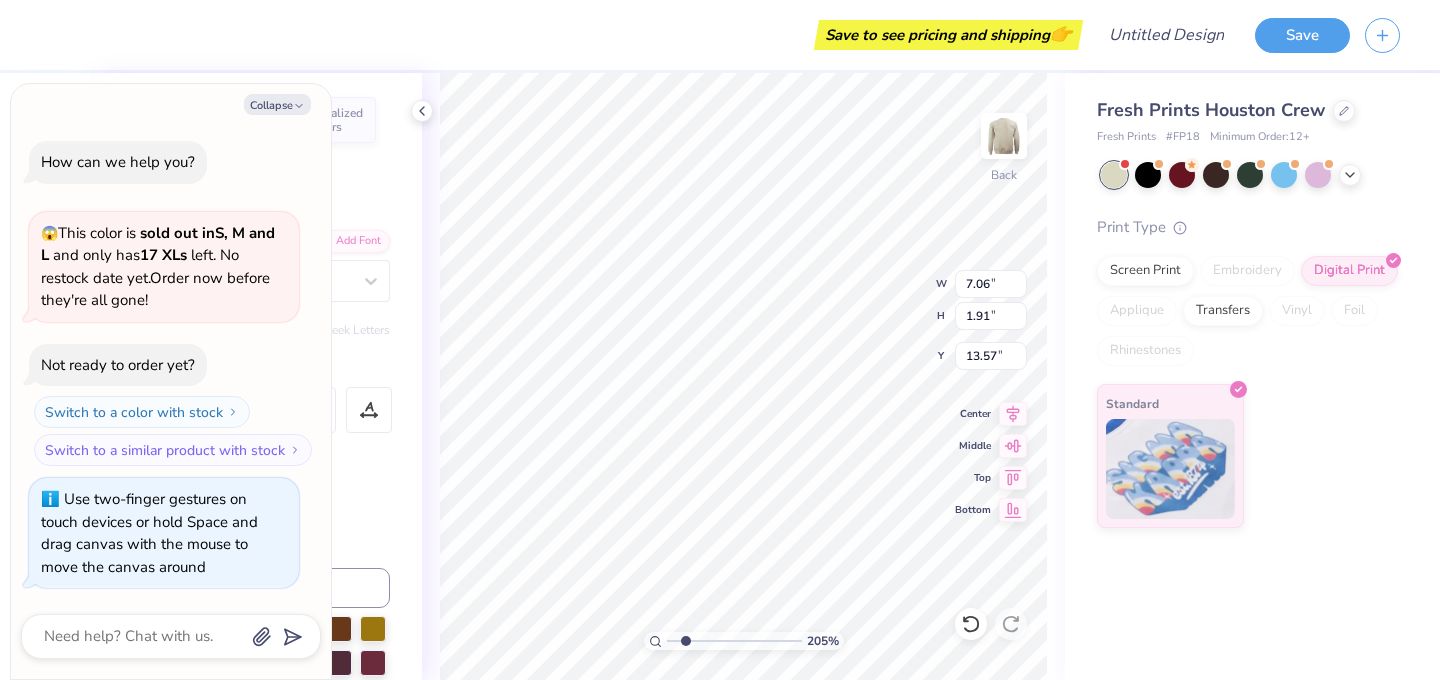 type on "x" 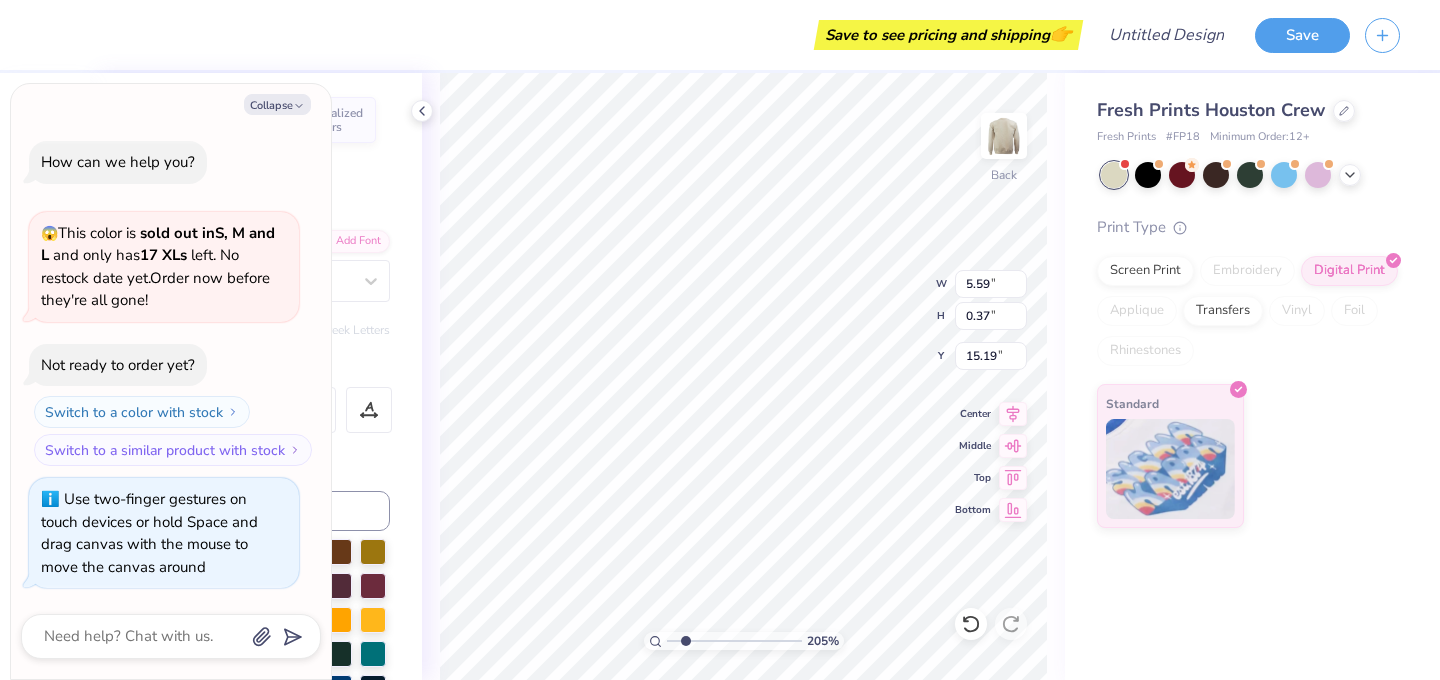 type on "x" 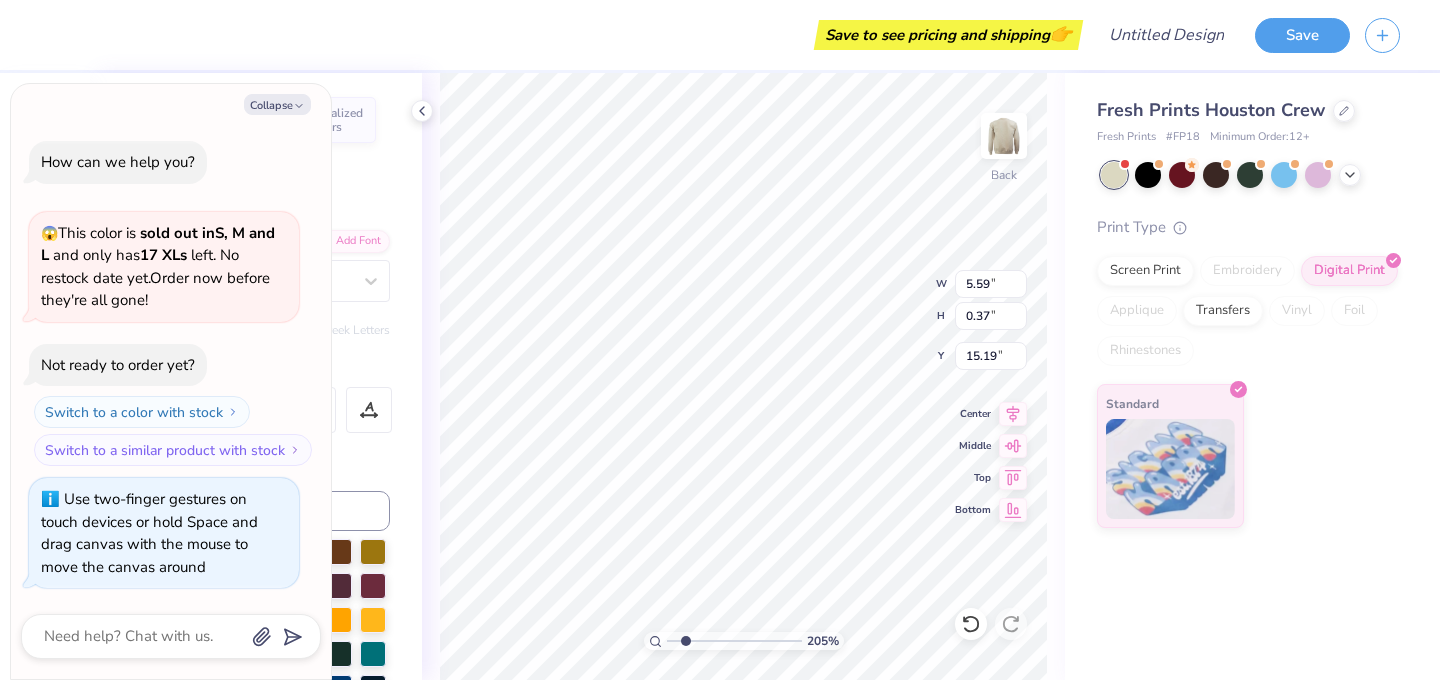 type on "x" 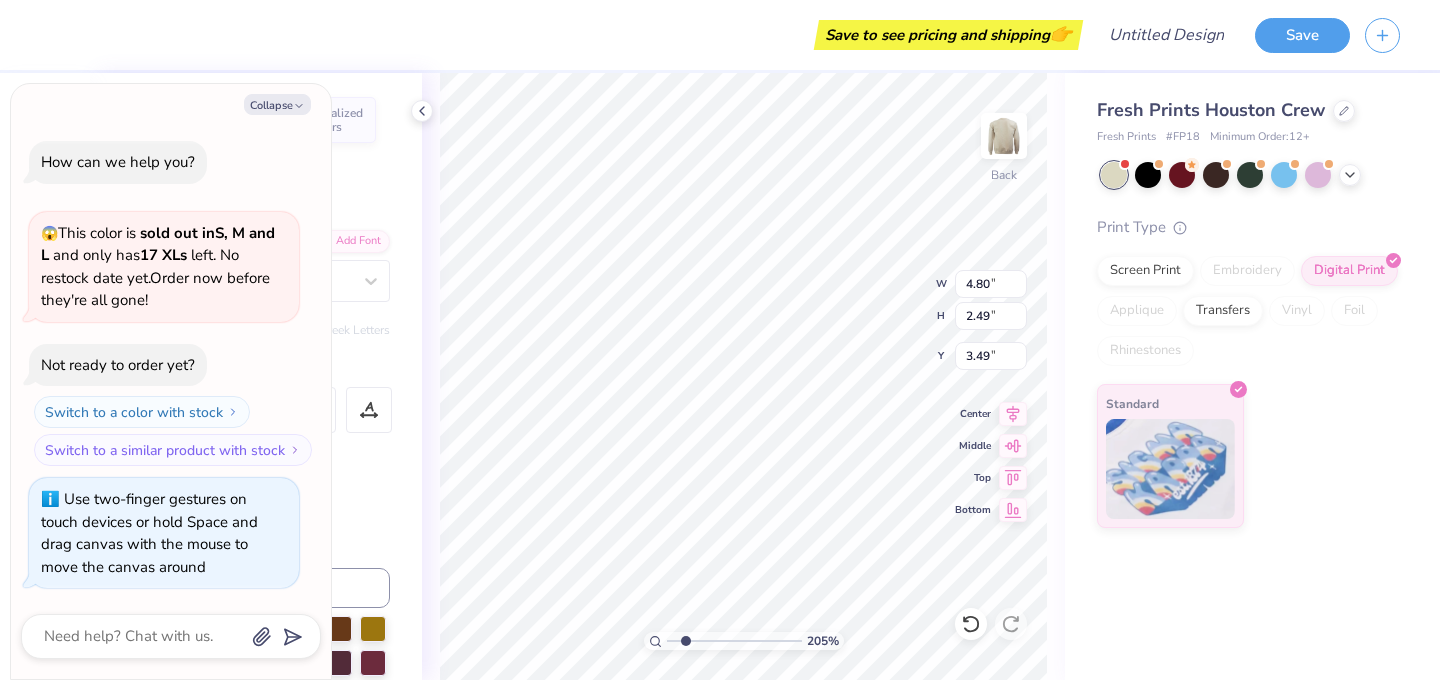 type on "x" 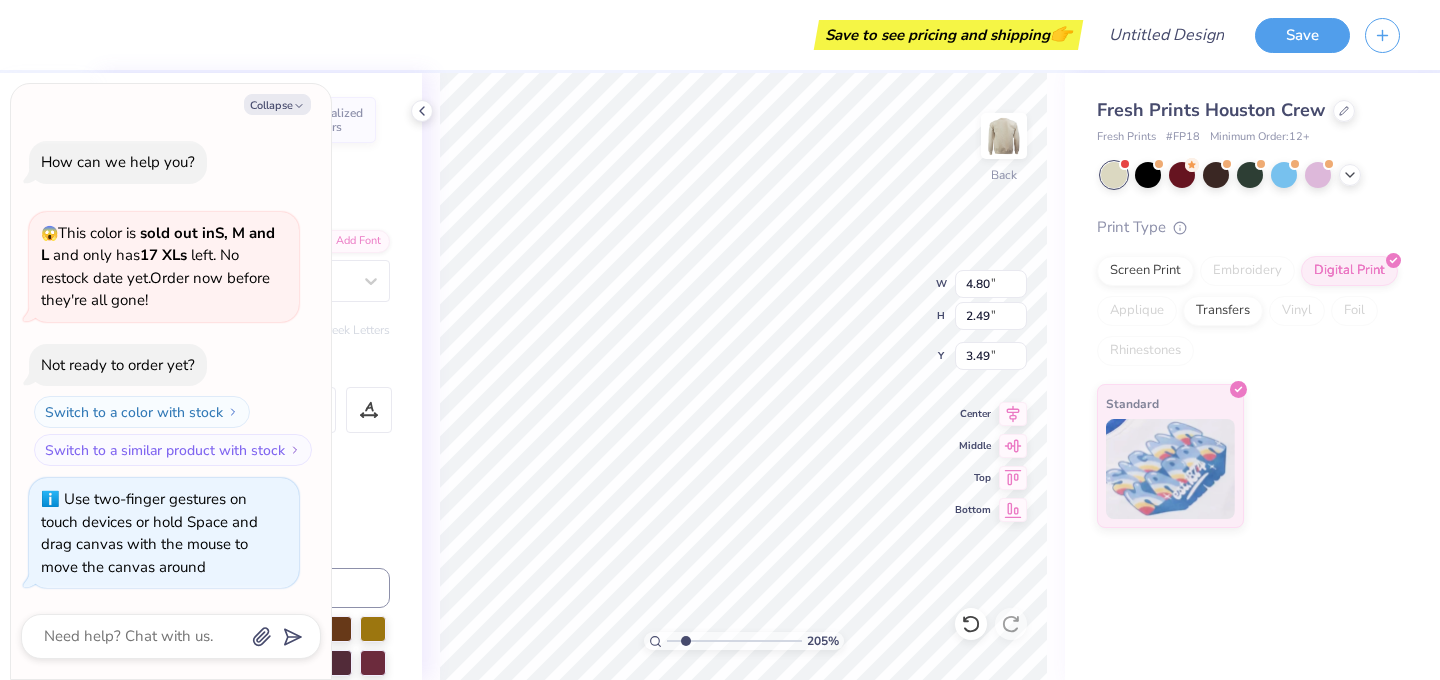type on "Phi Sigm" 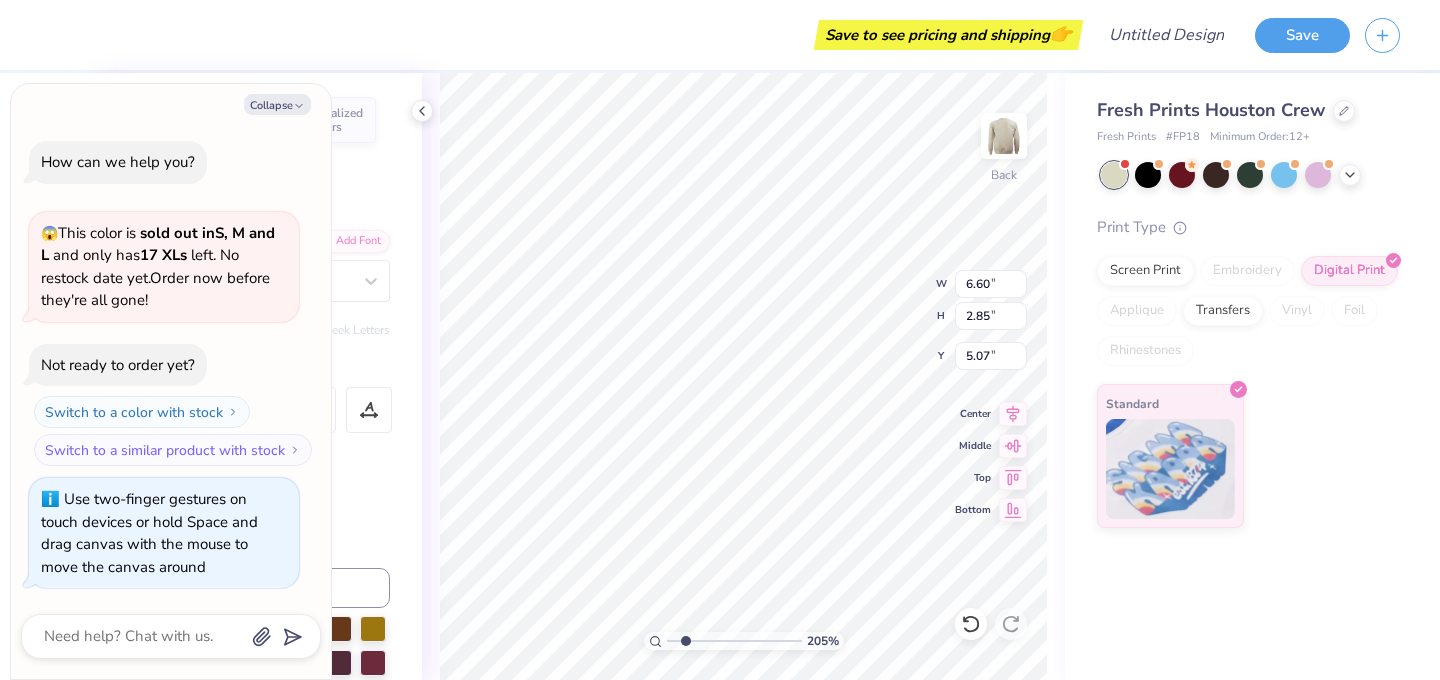 type on "x" 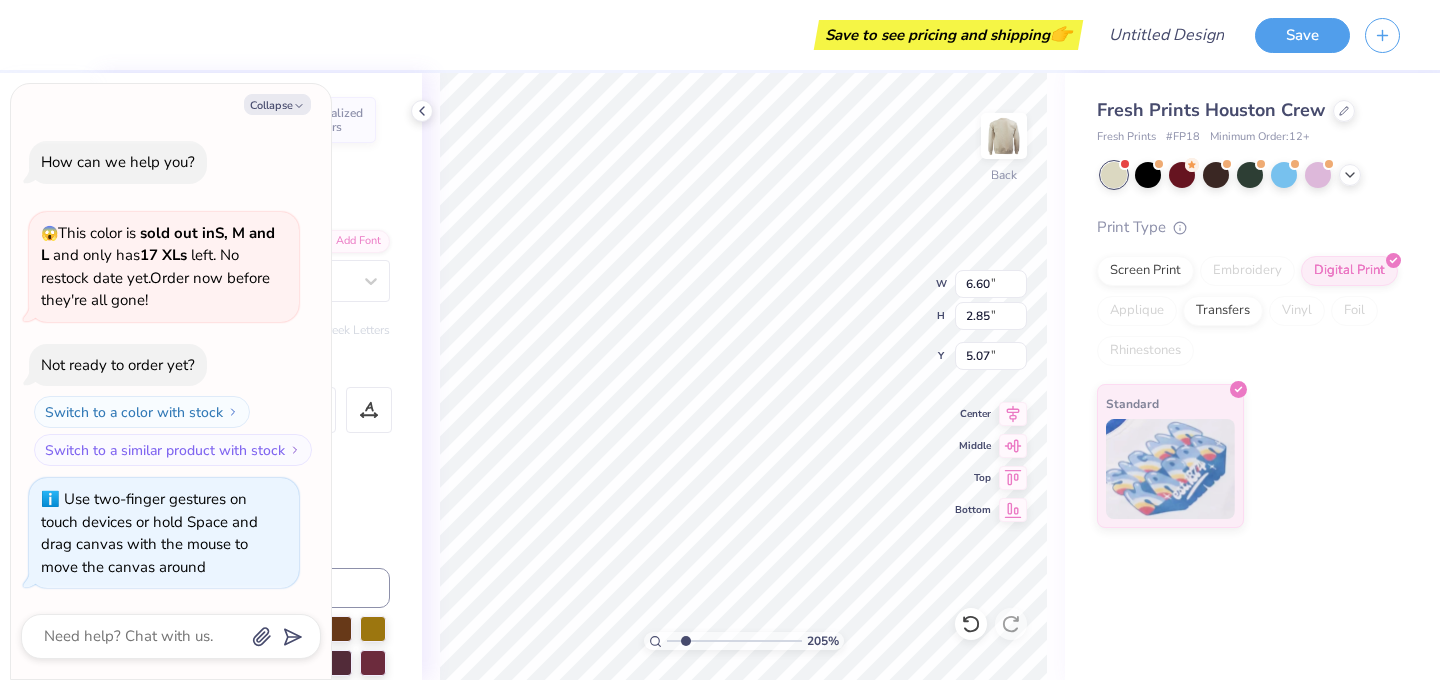 type on "x" 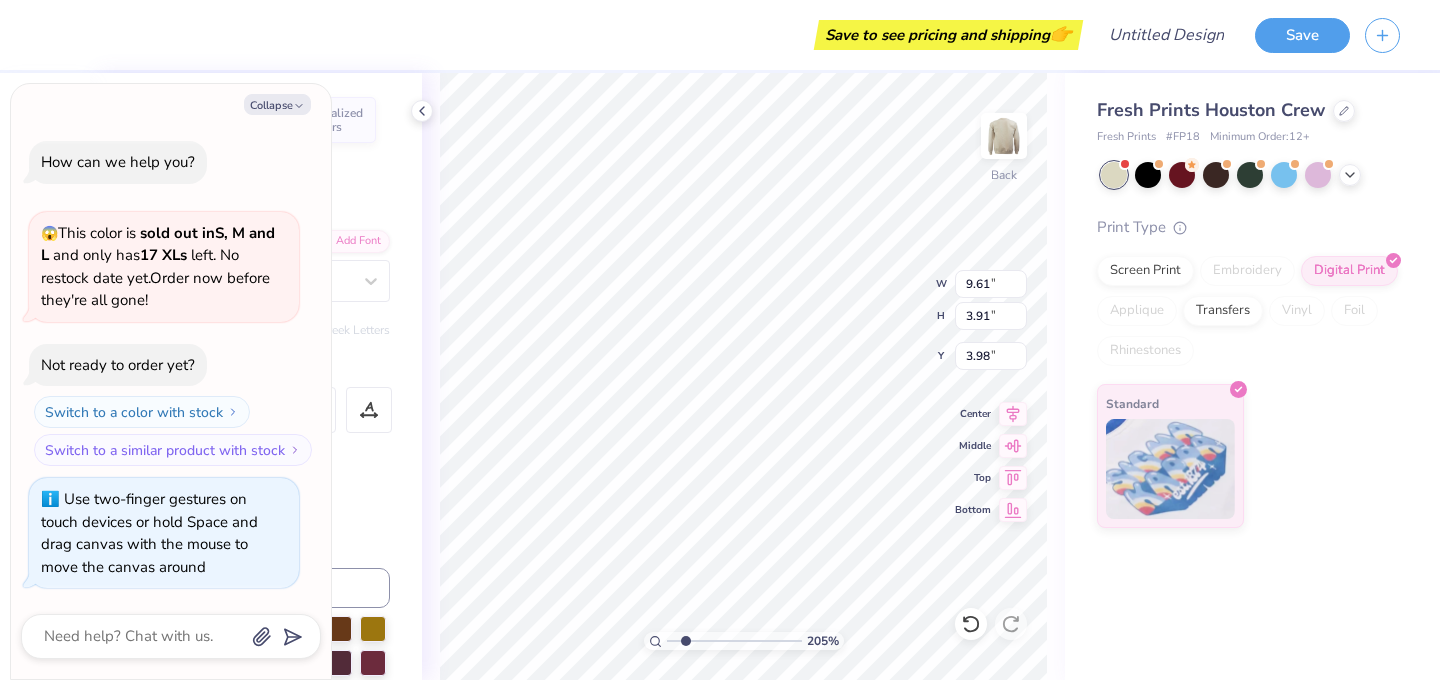 type on "x" 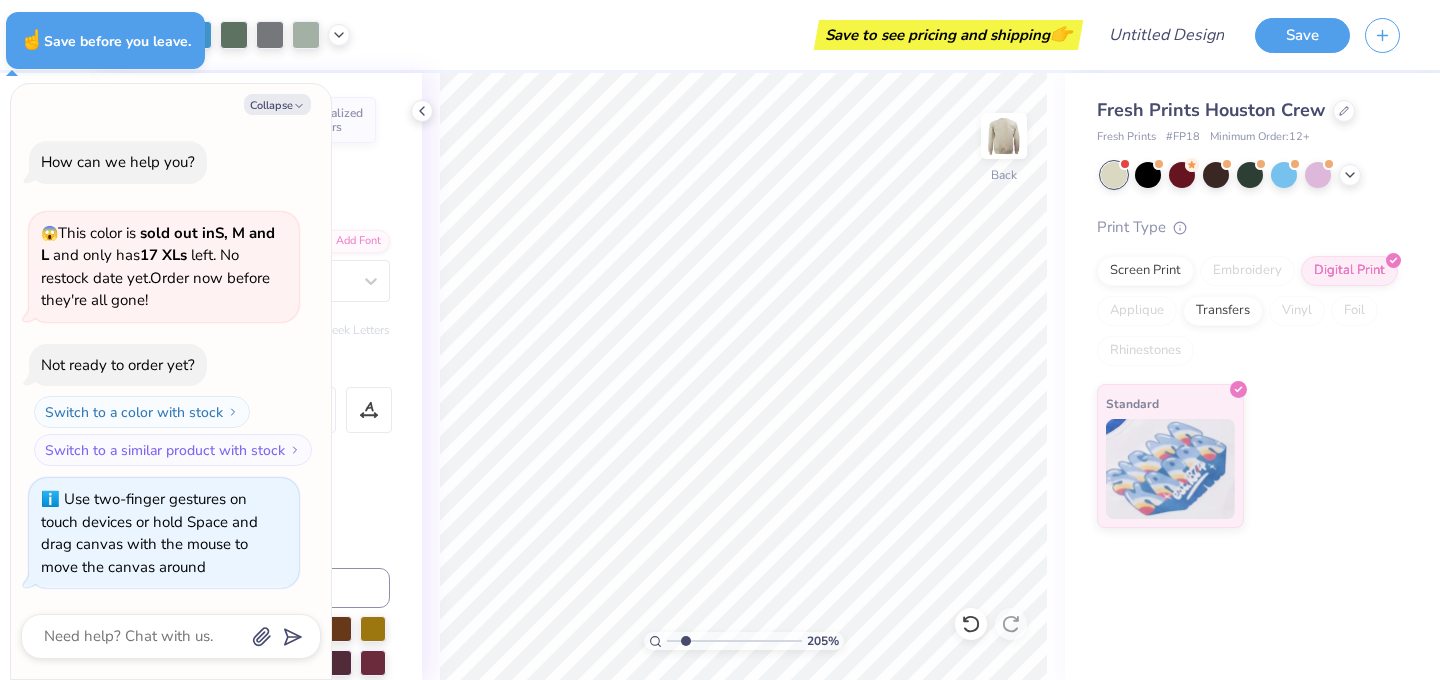 type on "x" 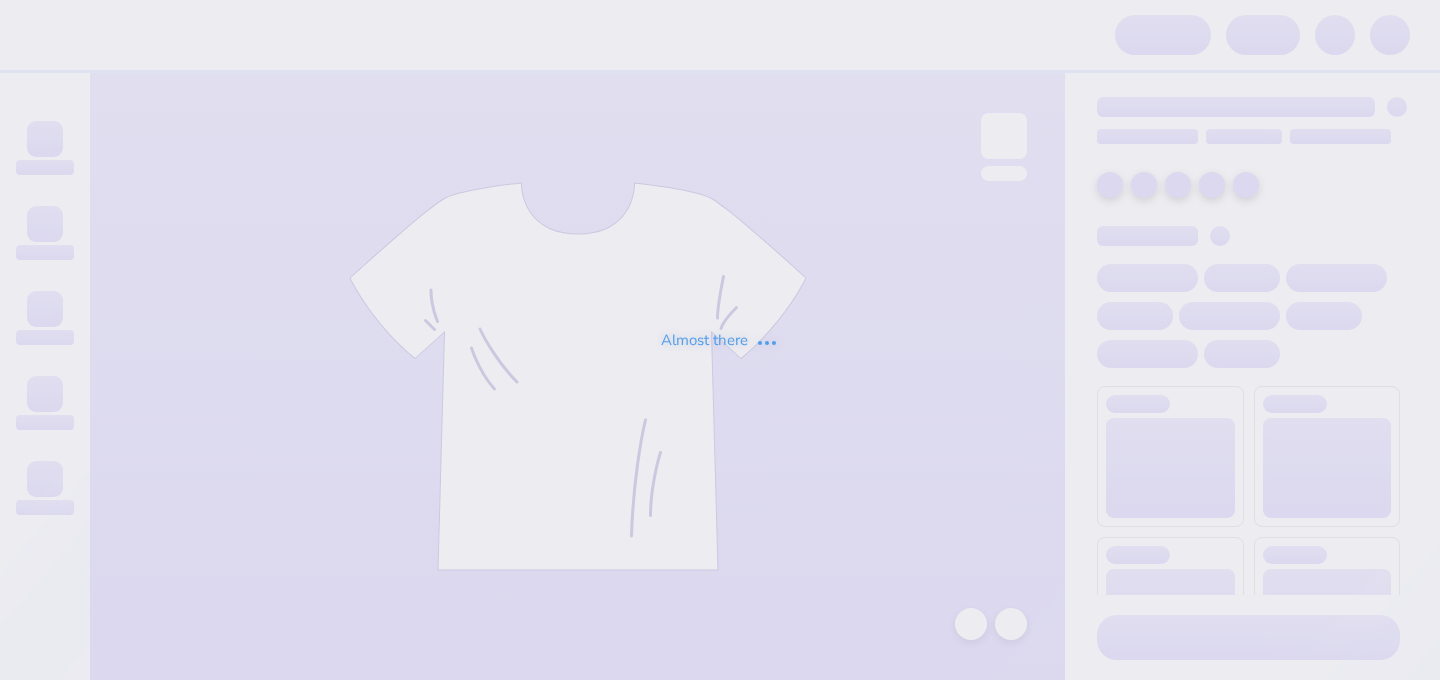 scroll, scrollTop: 0, scrollLeft: 0, axis: both 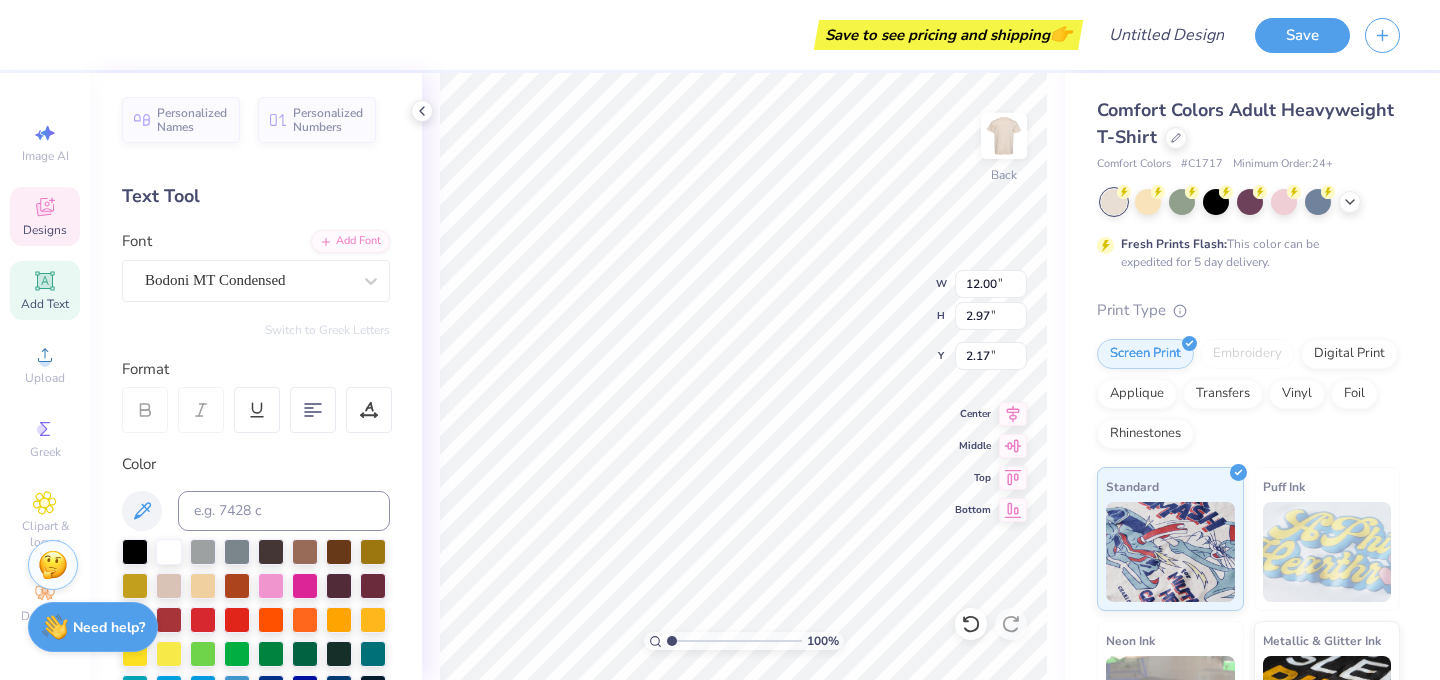 type on "PHI SIGMA RHO" 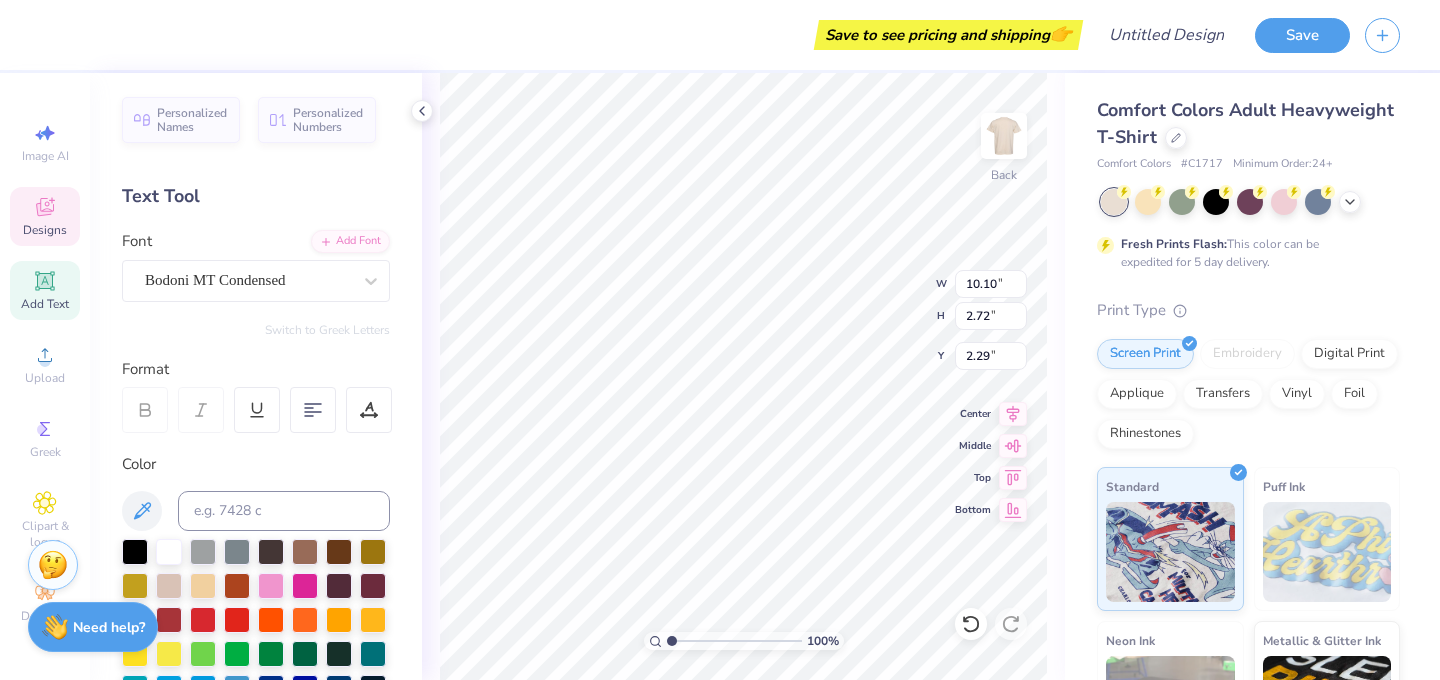 type on "2.41" 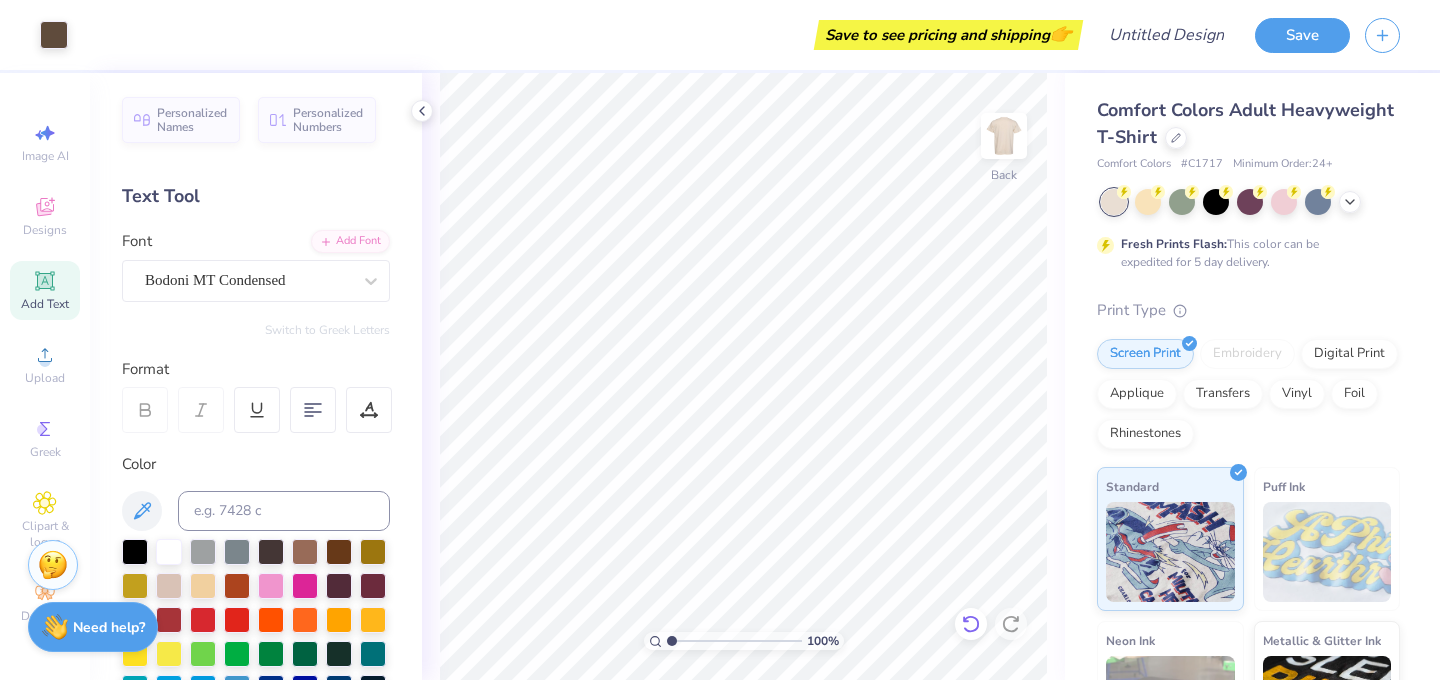 click 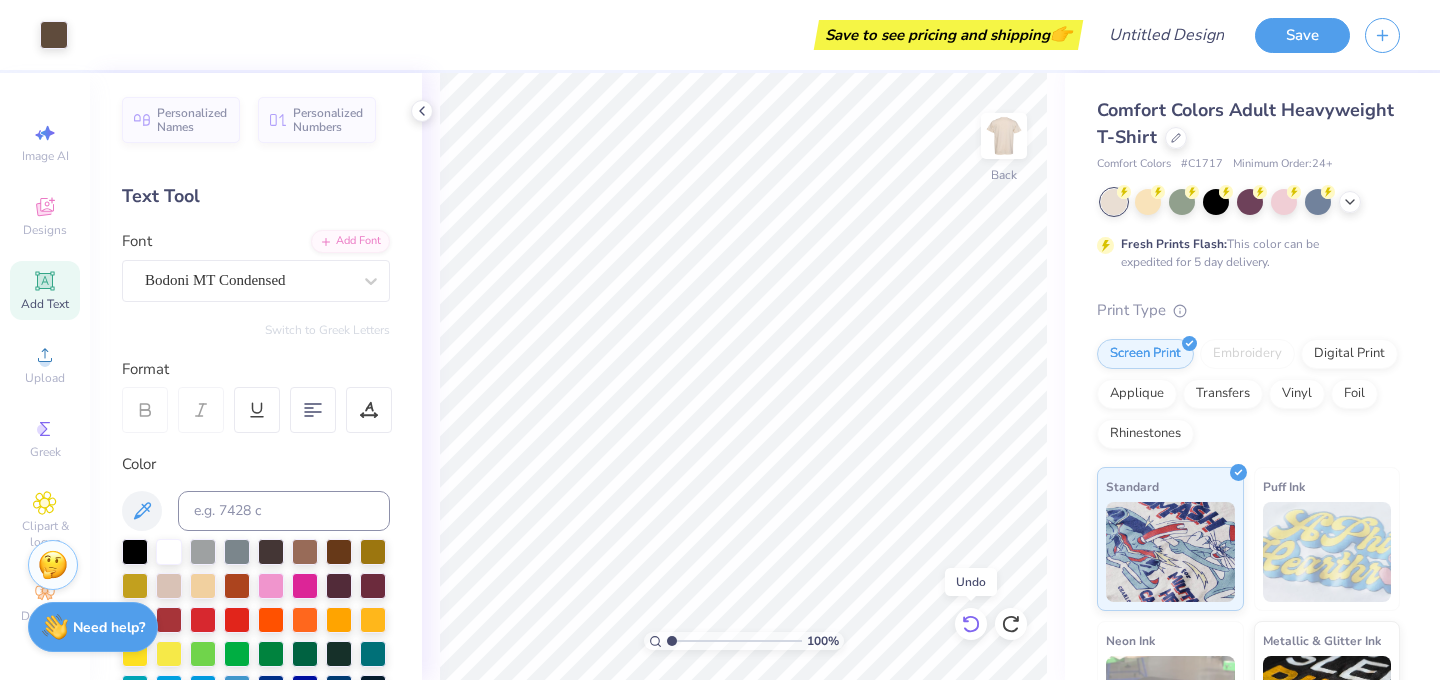 click 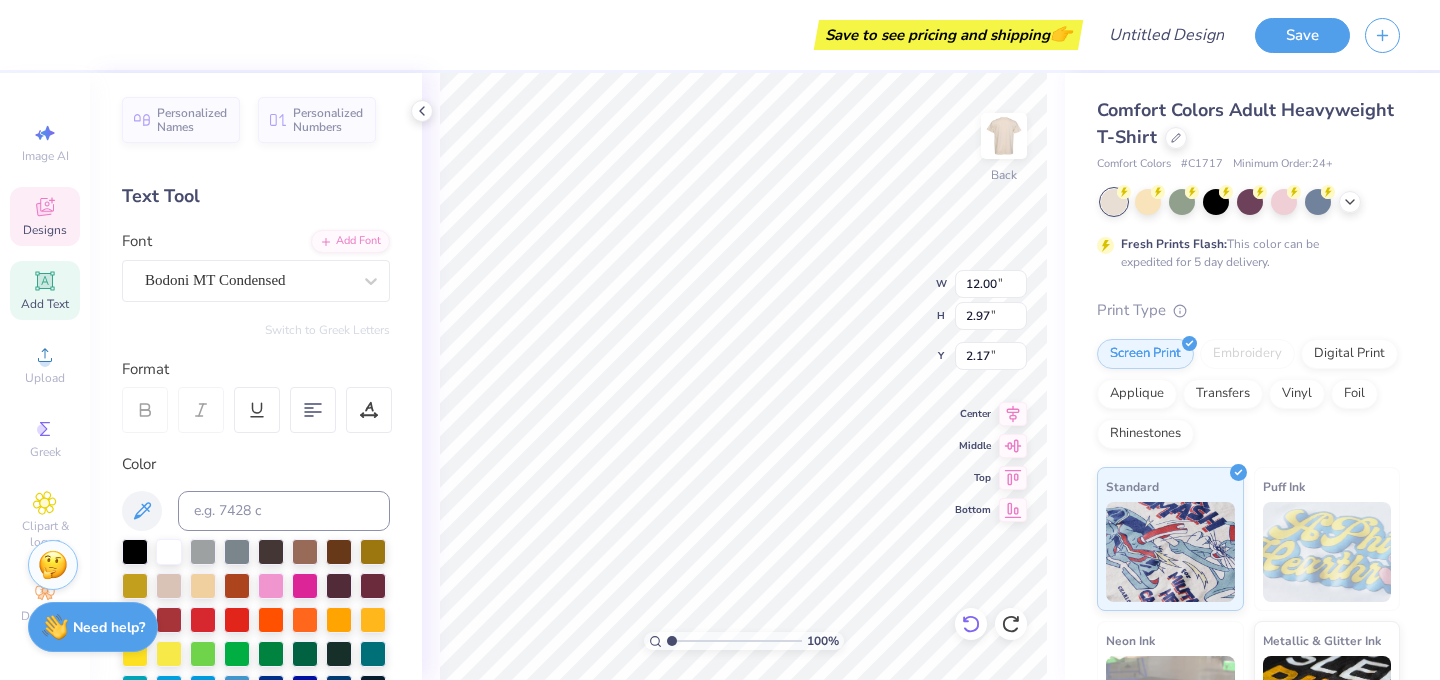 scroll, scrollTop: 0, scrollLeft: 0, axis: both 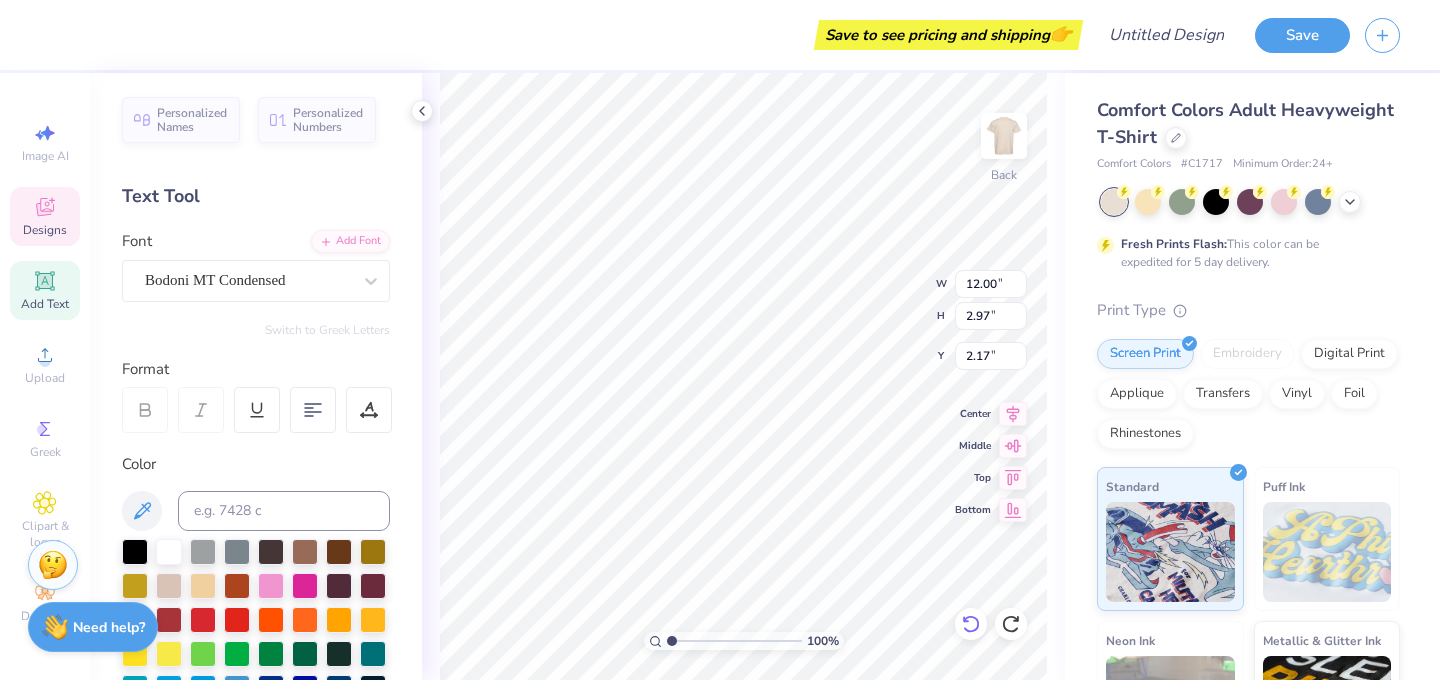 type on "PHI SIGMA RHO" 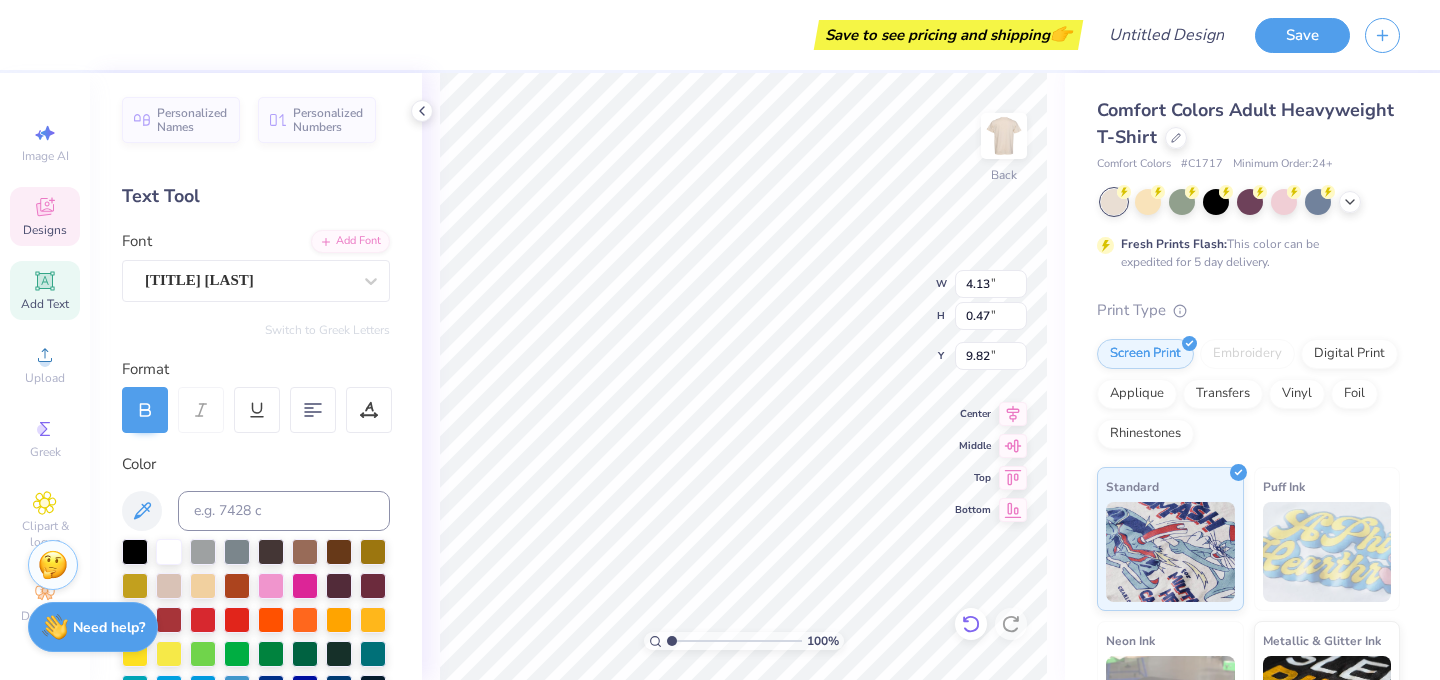 type on "4.13" 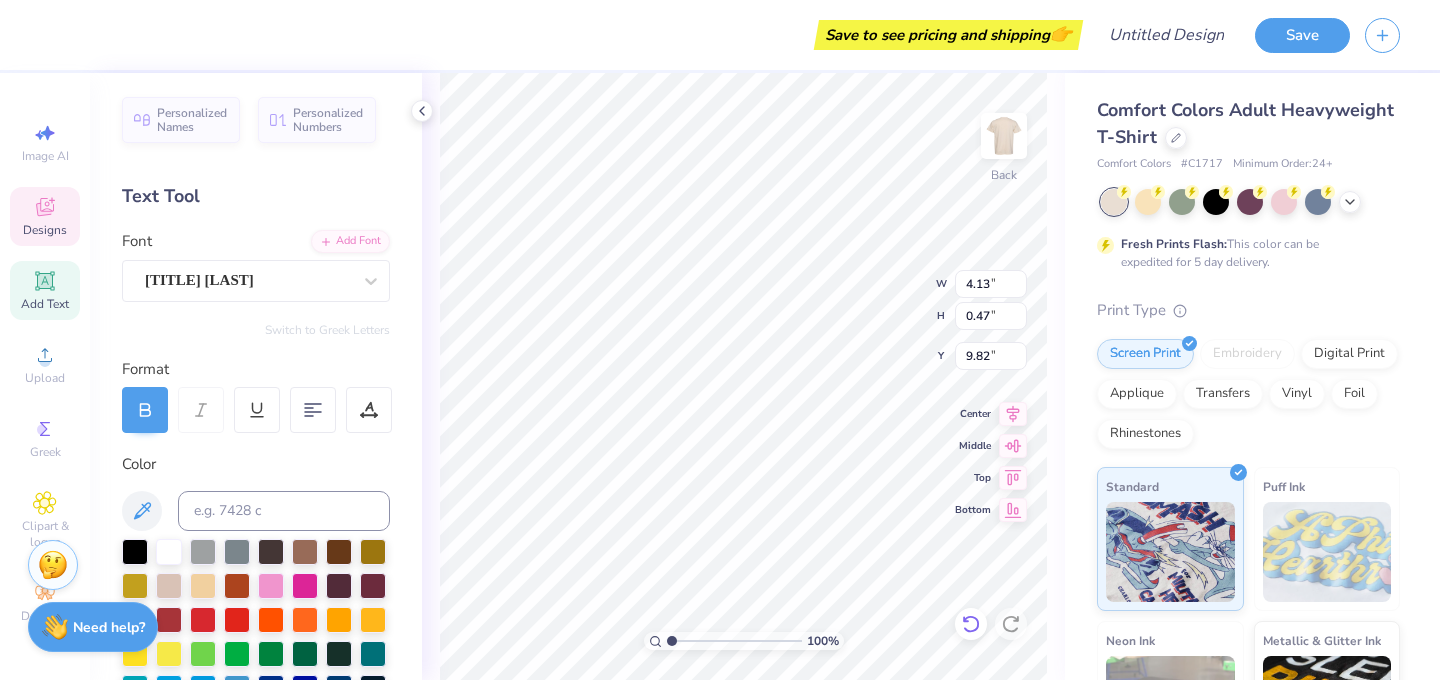 type on "F A L L  2 0 2 5" 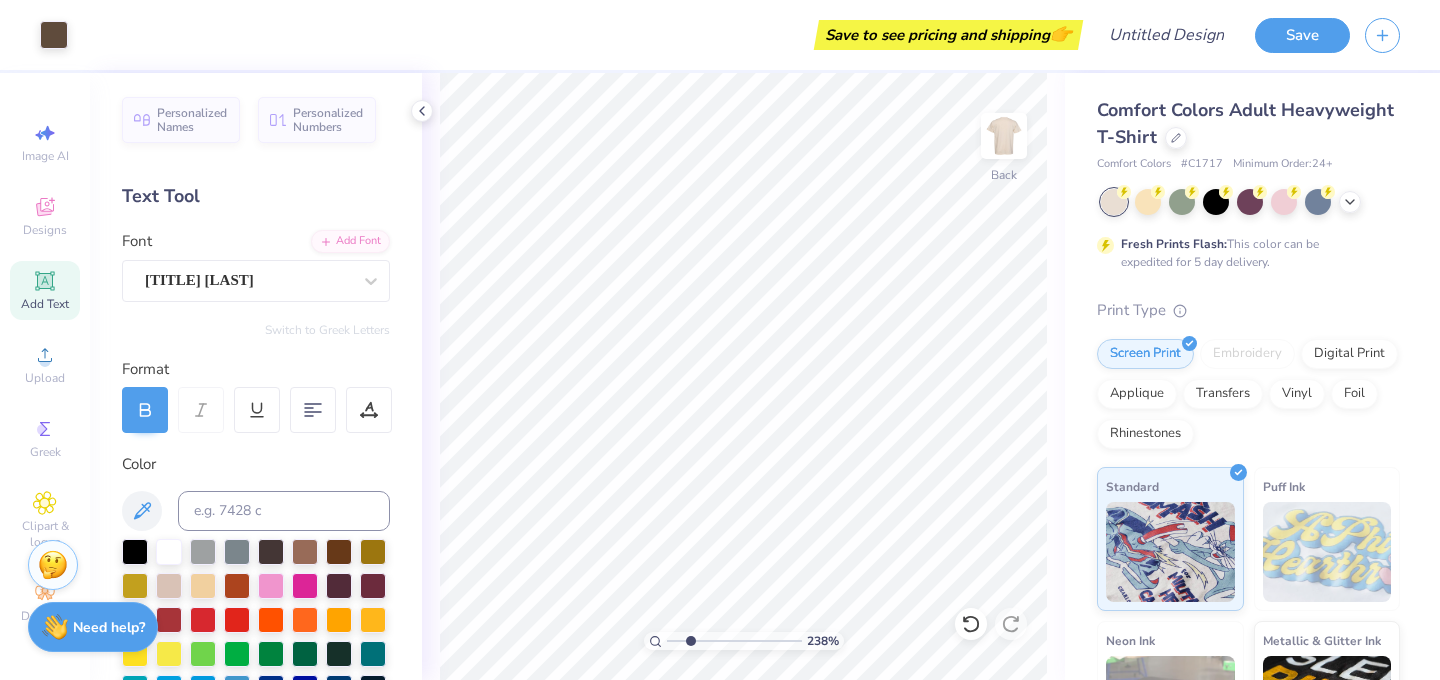 drag, startPoint x: 670, startPoint y: 641, endPoint x: 686, endPoint y: 640, distance: 16.03122 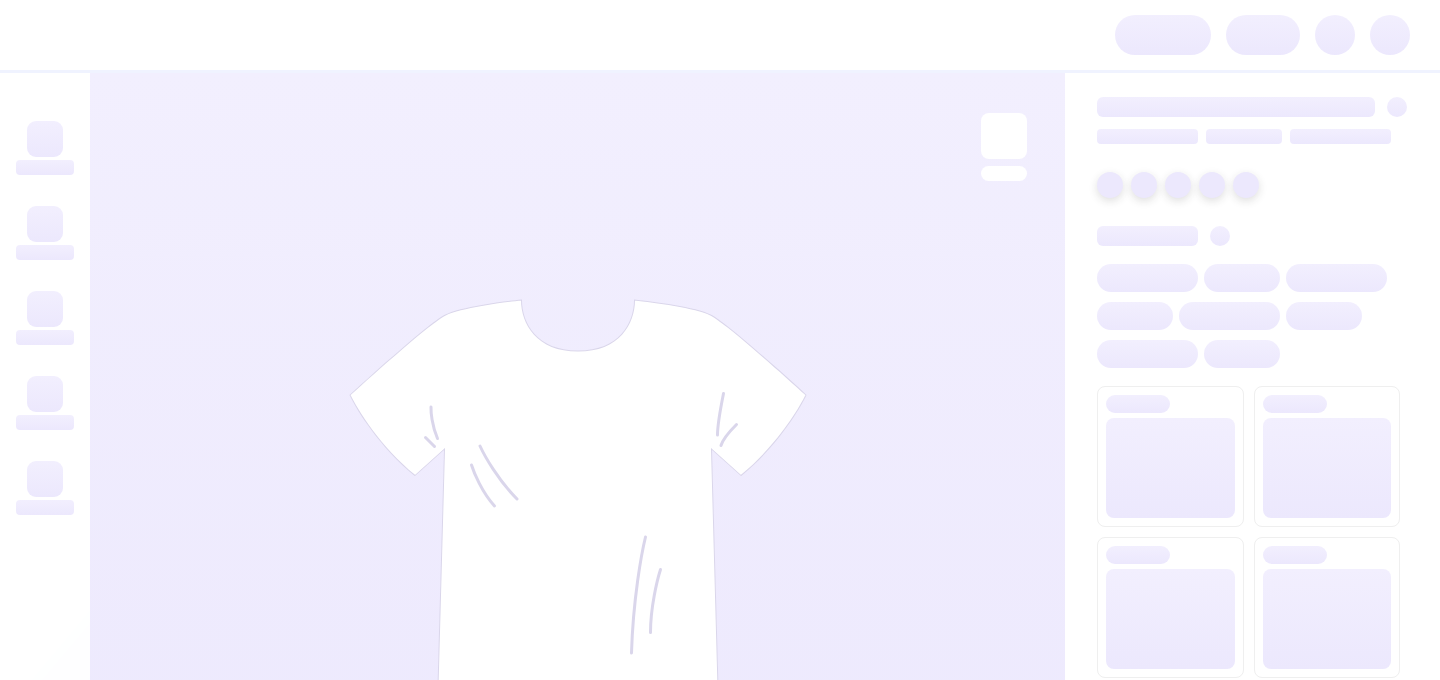 scroll, scrollTop: 0, scrollLeft: 0, axis: both 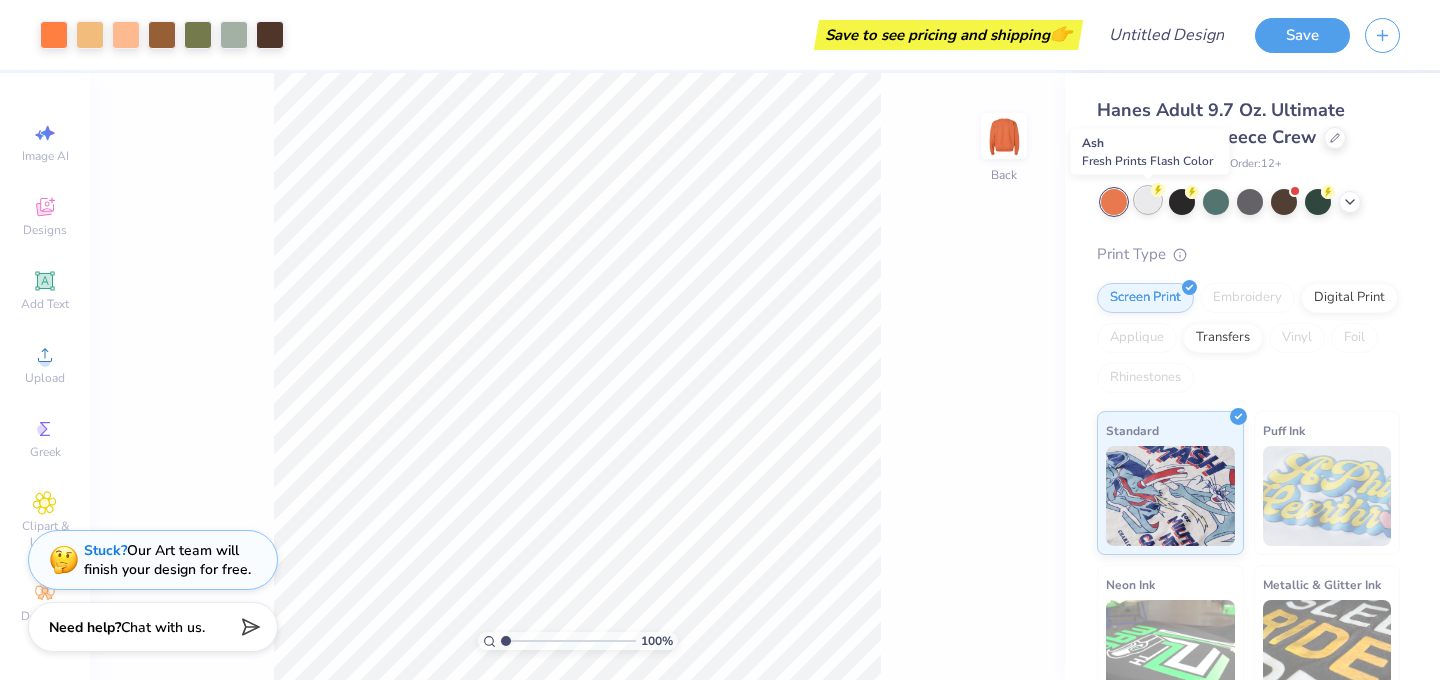click at bounding box center [1148, 200] 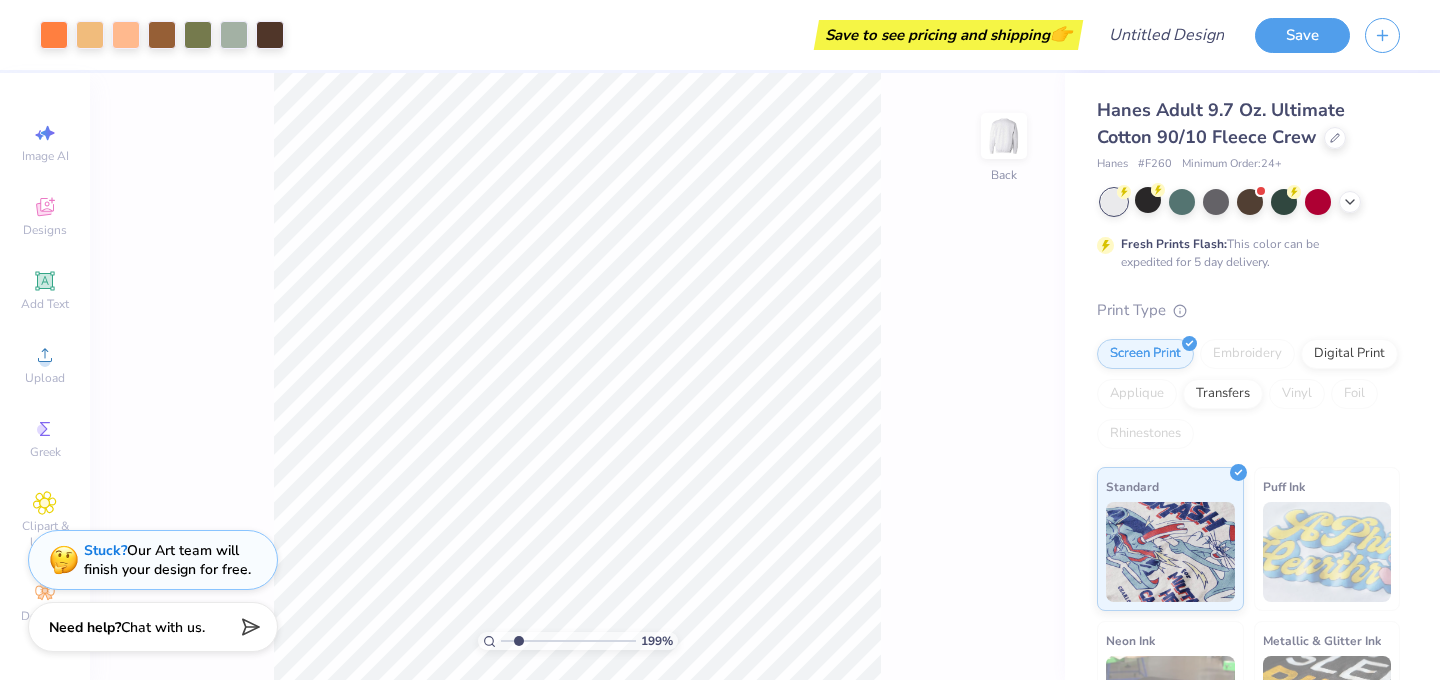 drag, startPoint x: 508, startPoint y: 641, endPoint x: 518, endPoint y: 644, distance: 10.440307 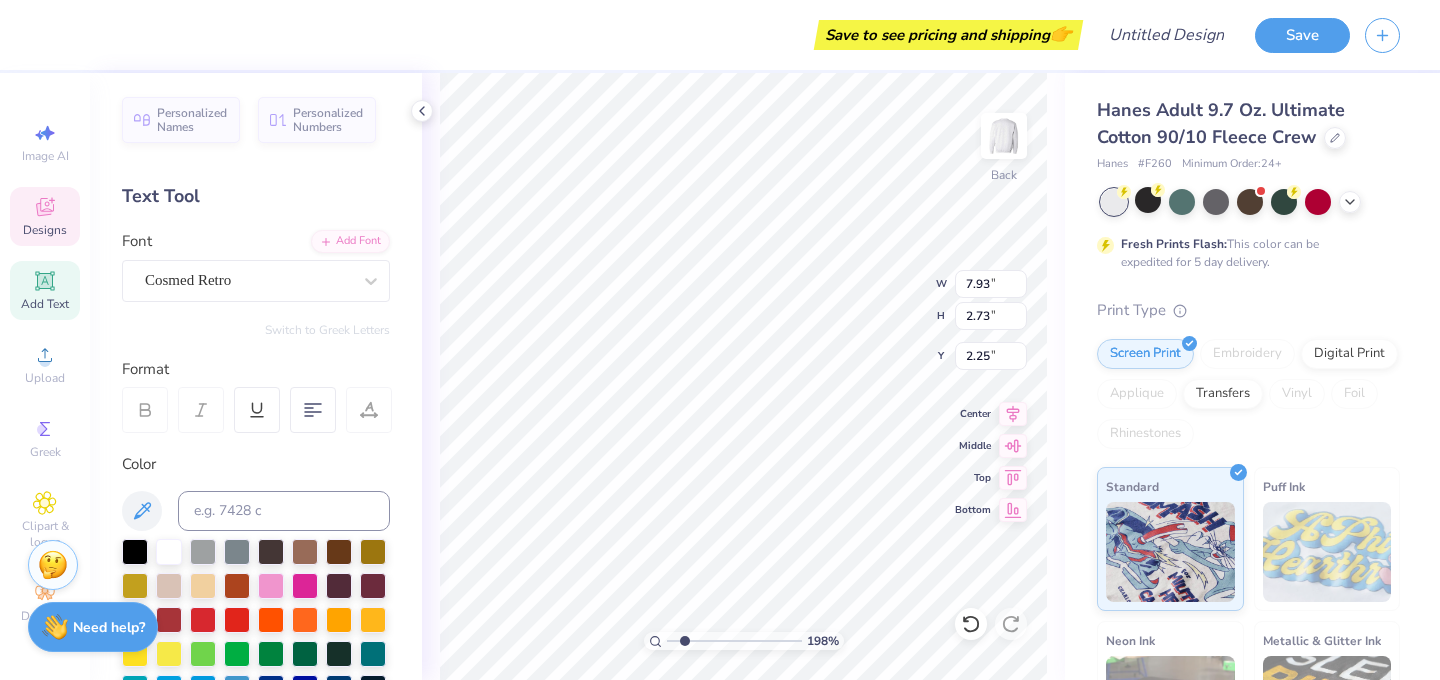 scroll, scrollTop: 0, scrollLeft: 0, axis: both 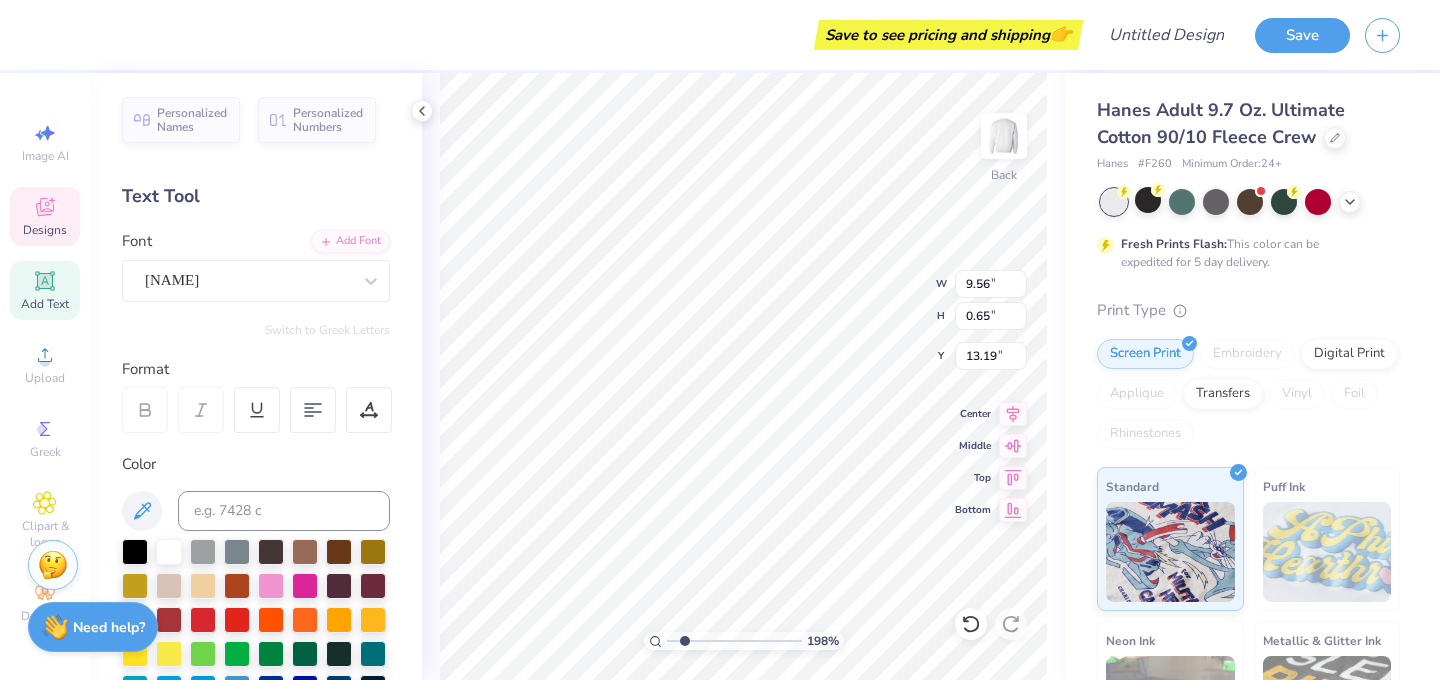type on "Fall rush 2025" 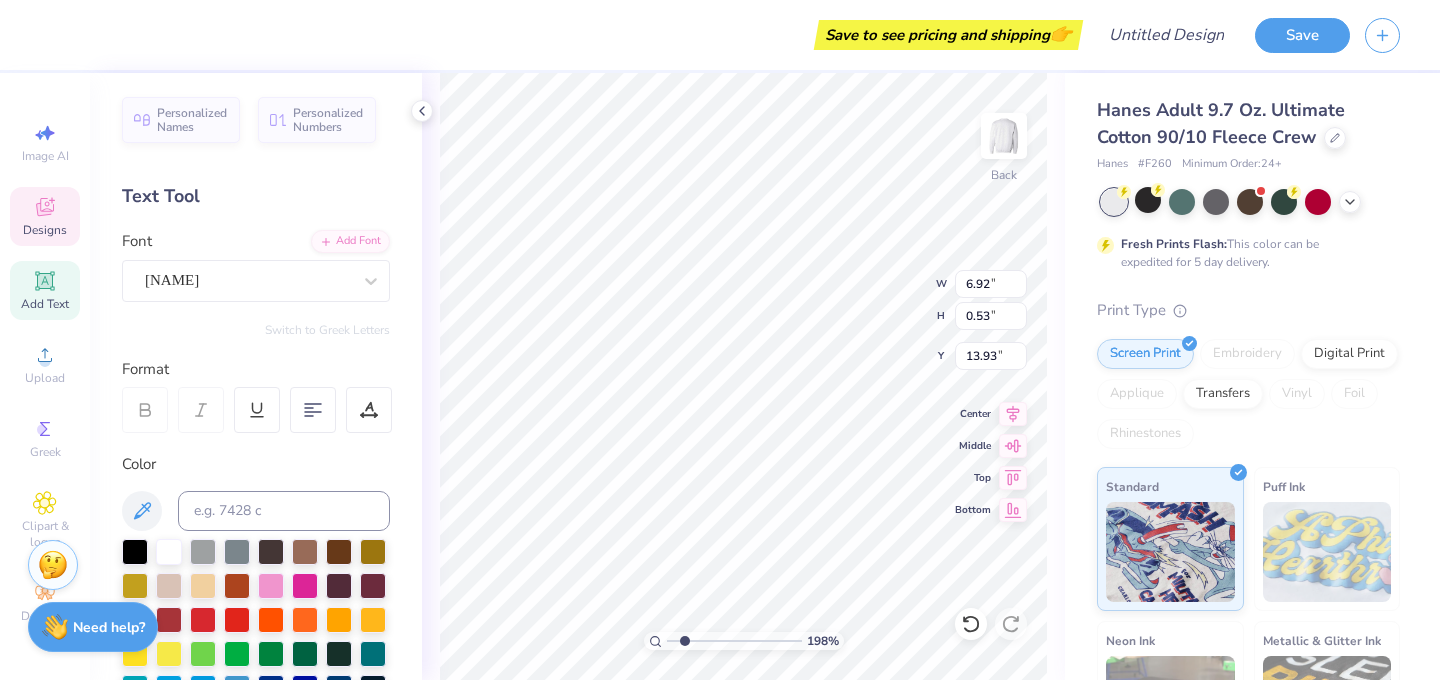 scroll, scrollTop: 0, scrollLeft: 3, axis: horizontal 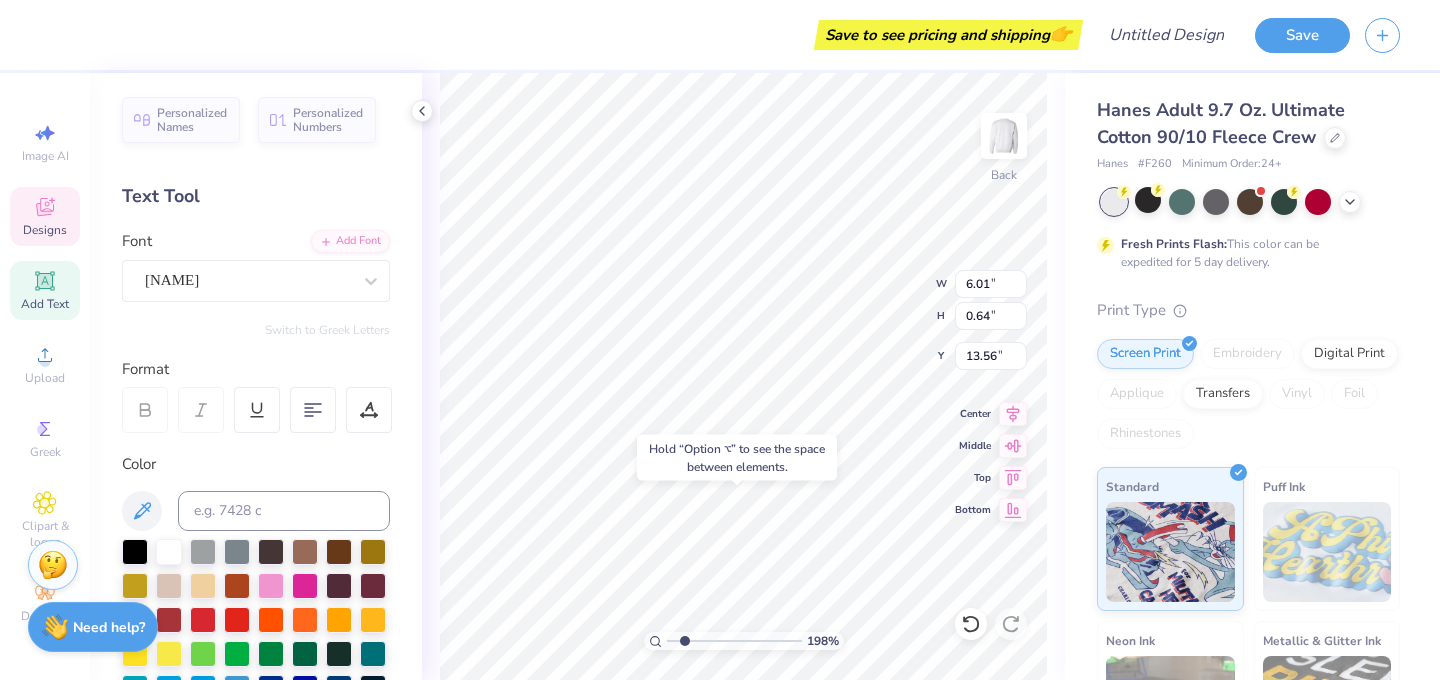 type on "13.56" 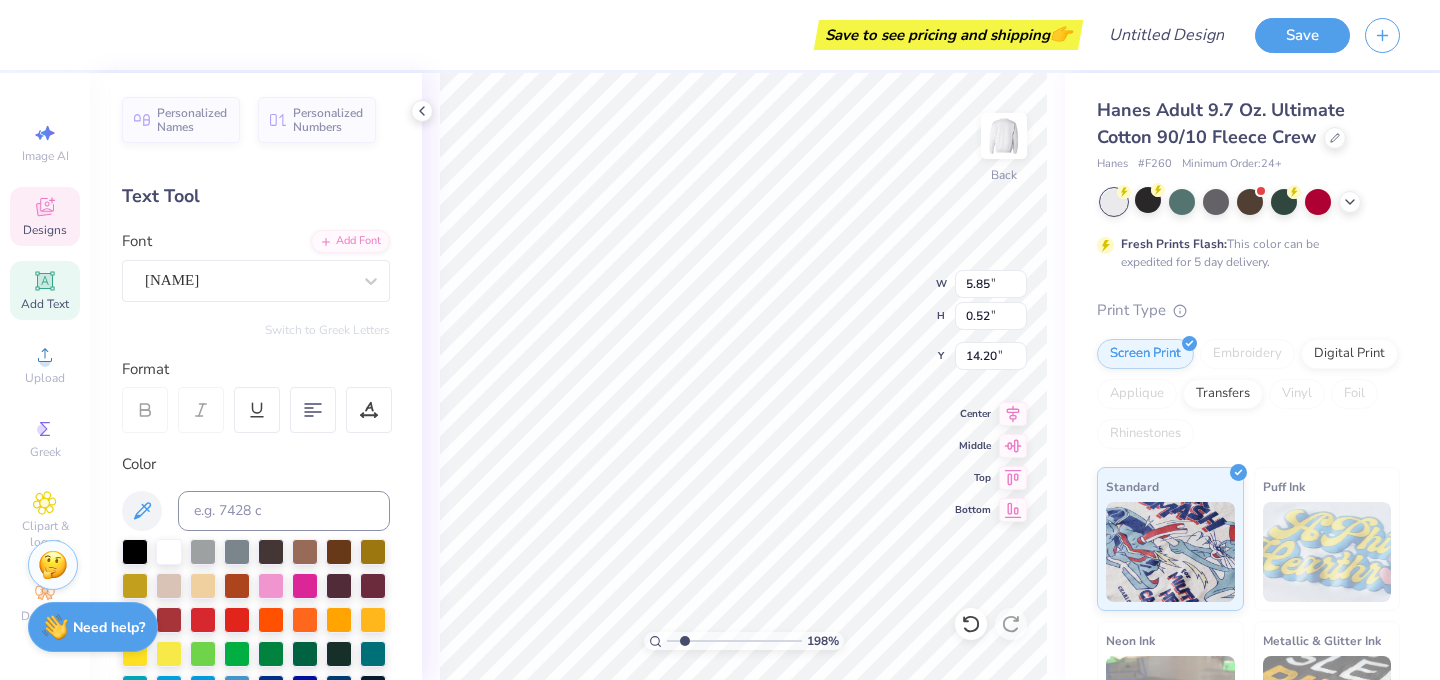 type on "14.20" 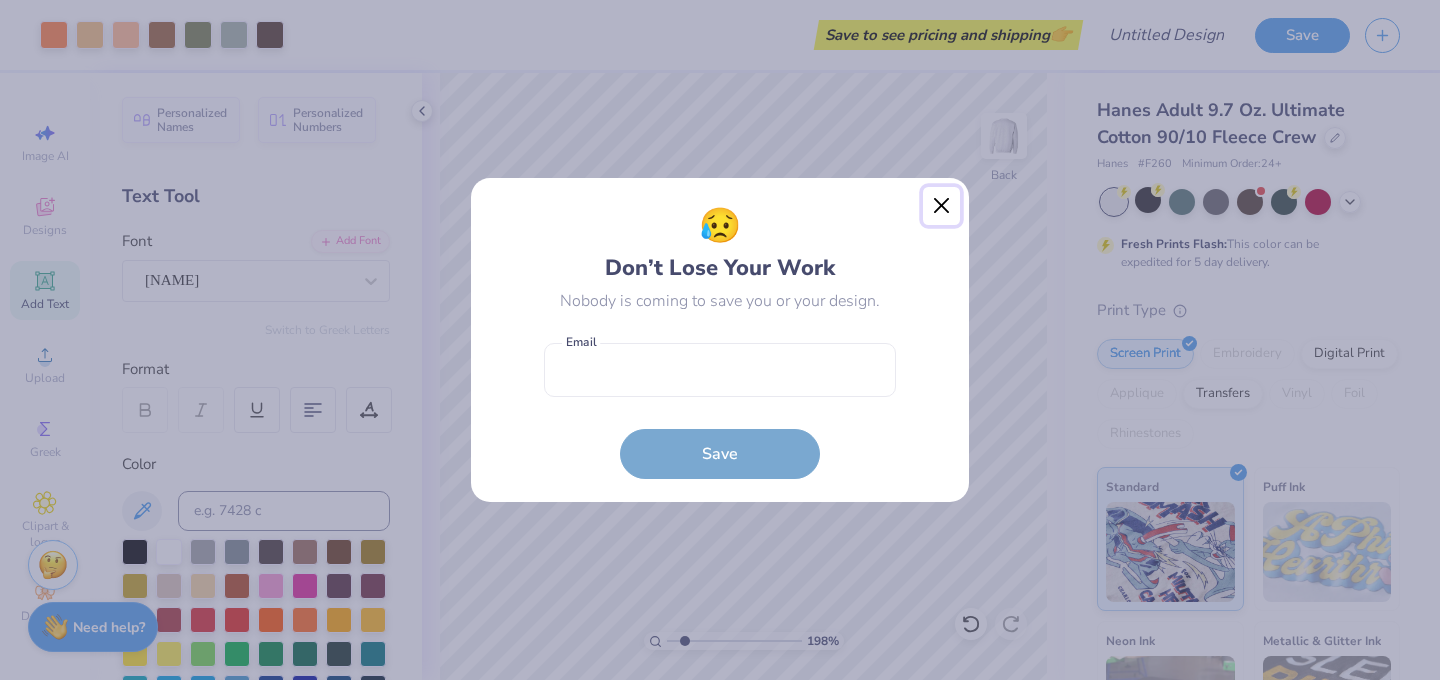 click at bounding box center (942, 206) 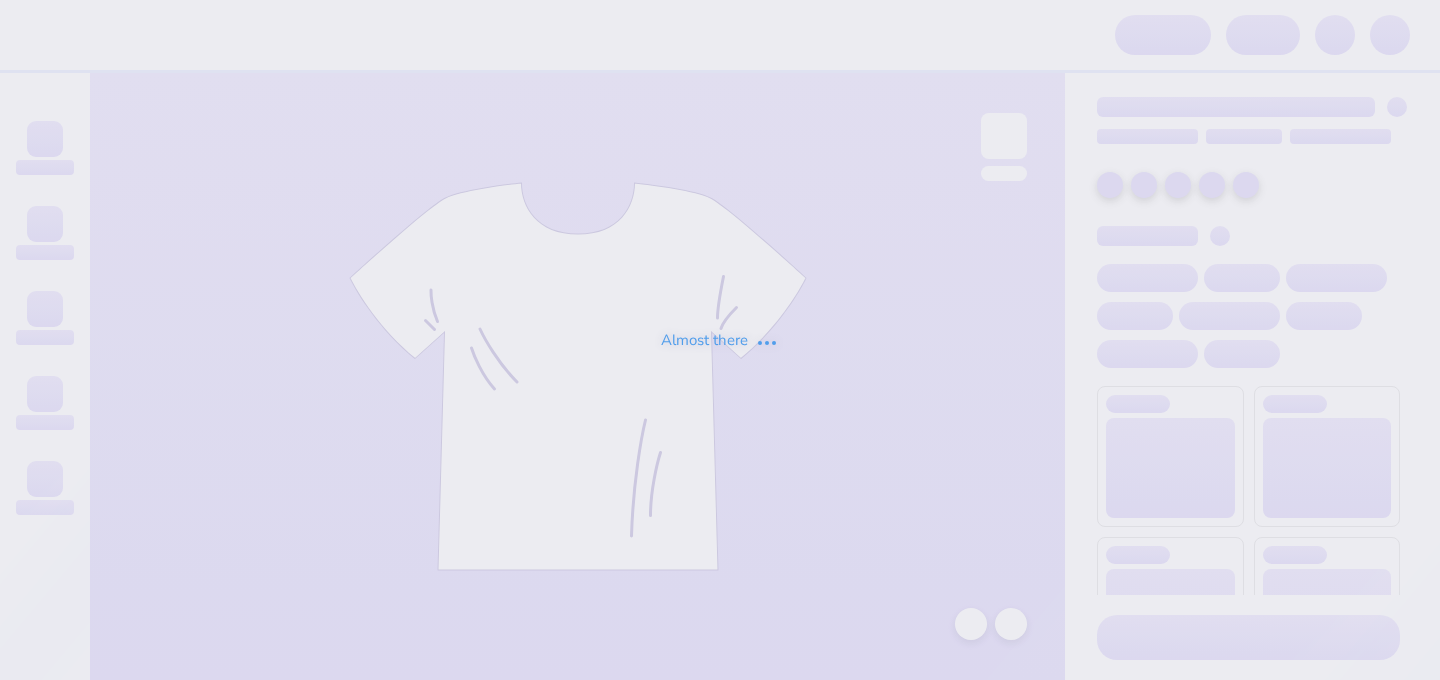 scroll, scrollTop: 0, scrollLeft: 0, axis: both 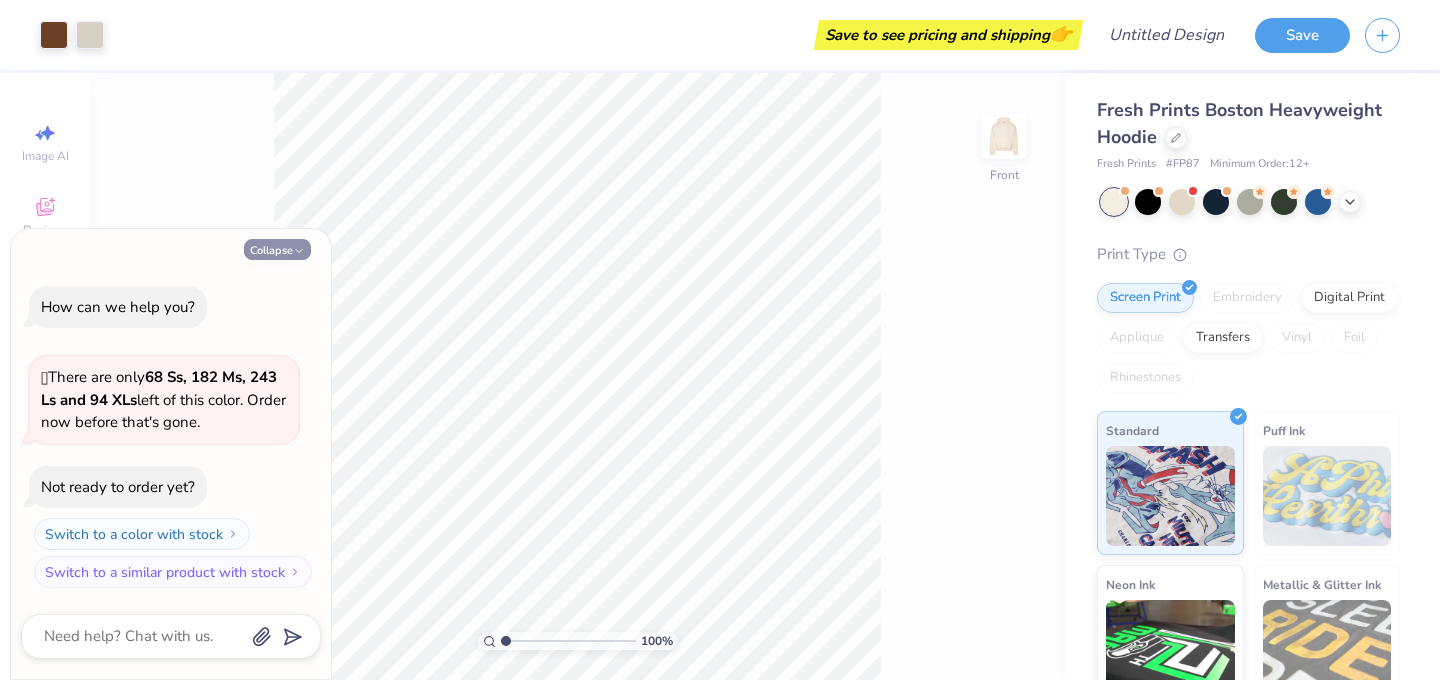 click on "Collapse" at bounding box center (277, 249) 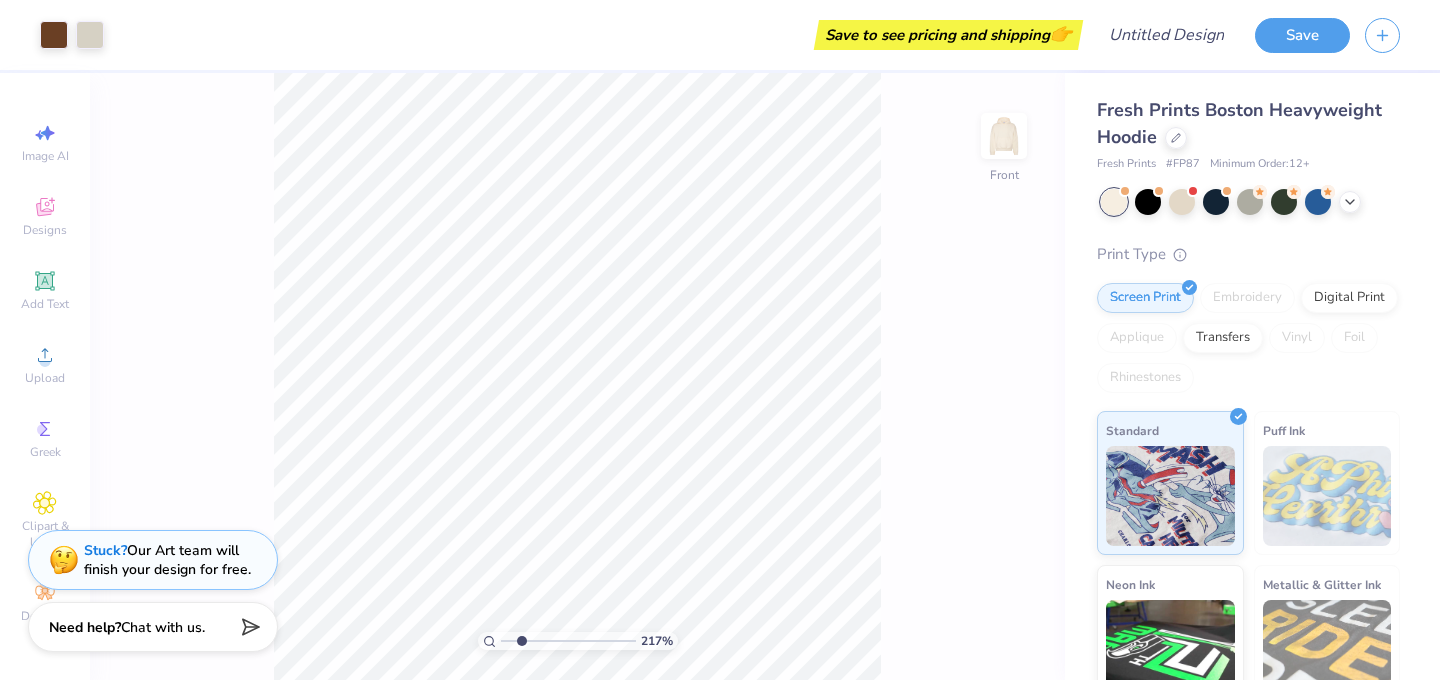 drag, startPoint x: 500, startPoint y: 641, endPoint x: 518, endPoint y: 641, distance: 18 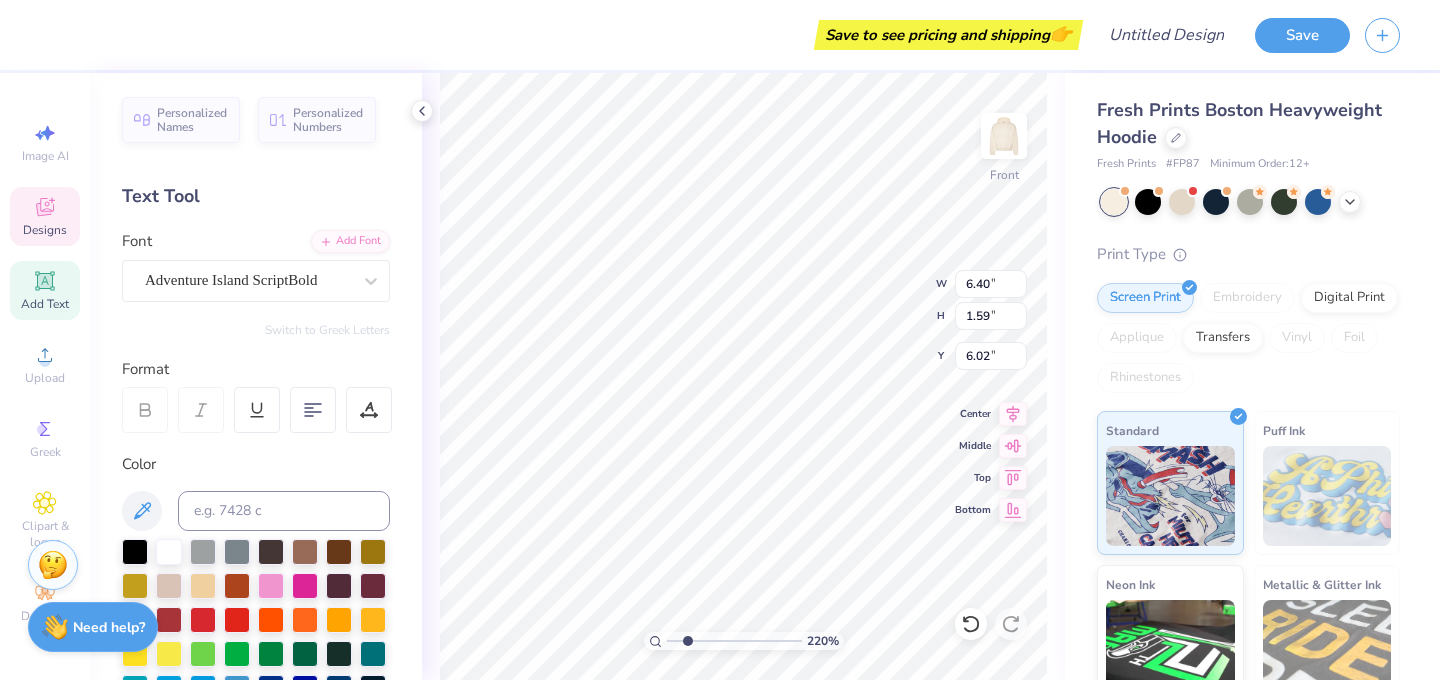 scroll, scrollTop: 0, scrollLeft: 2, axis: horizontal 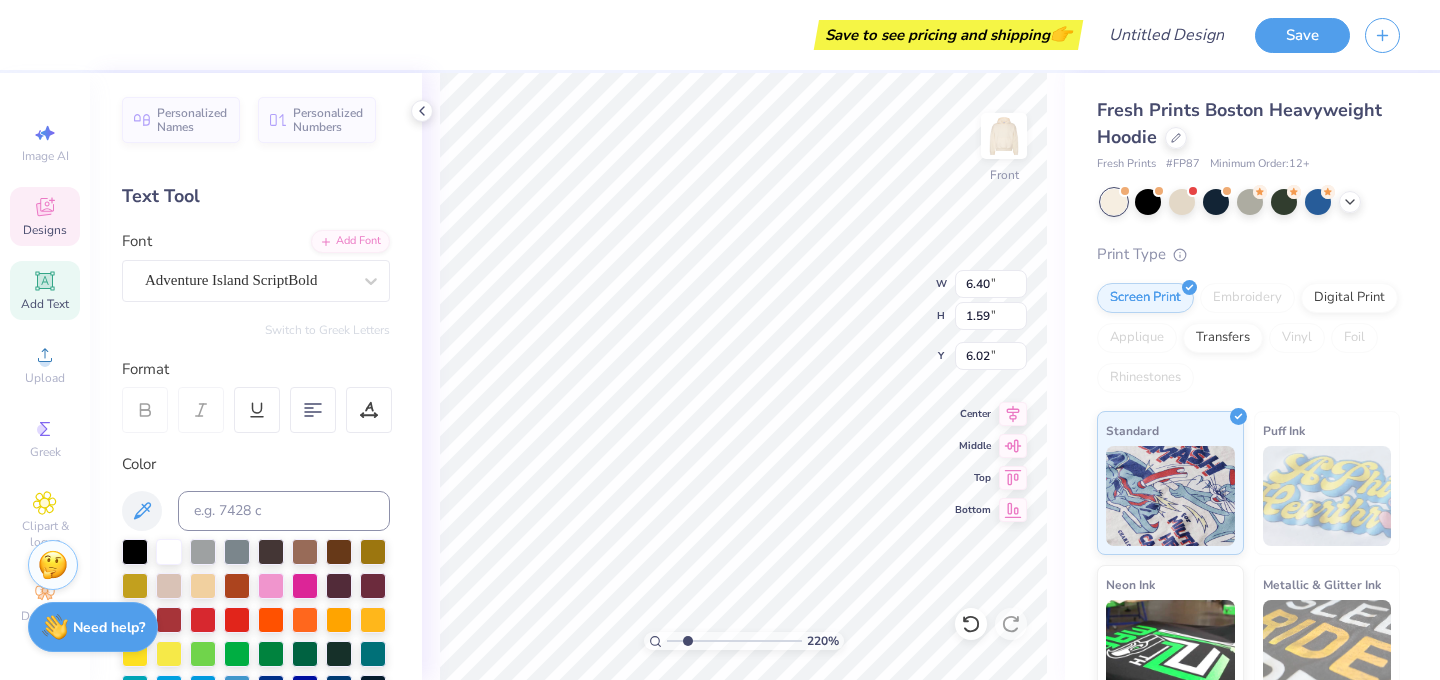 type on "Phi Rho" 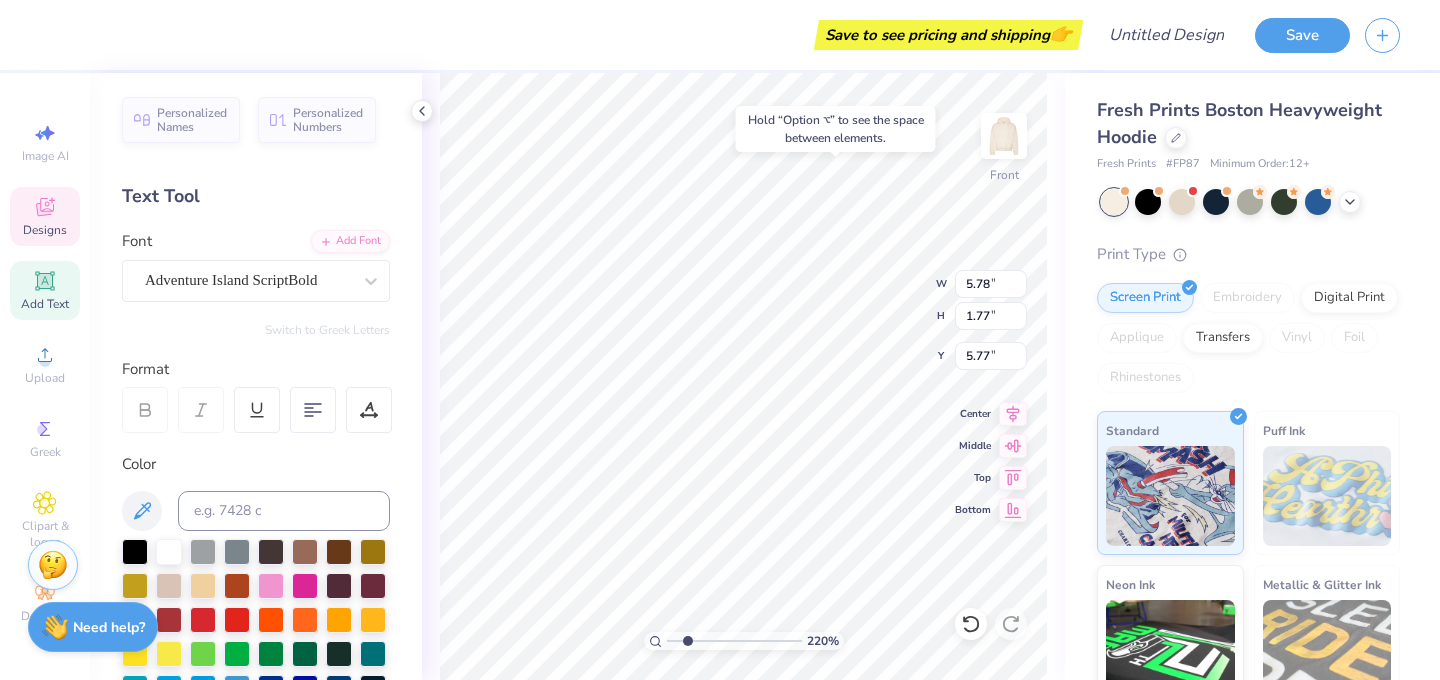 type on "5.77" 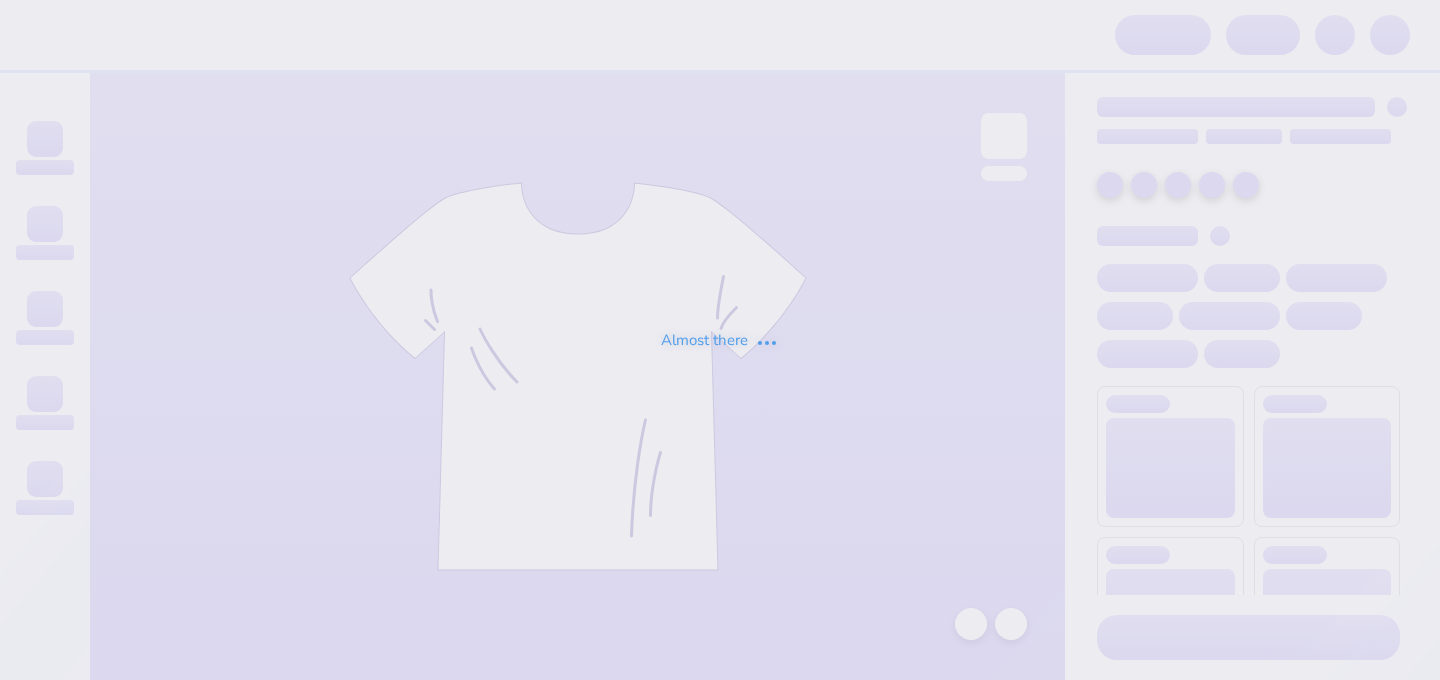 scroll, scrollTop: 0, scrollLeft: 0, axis: both 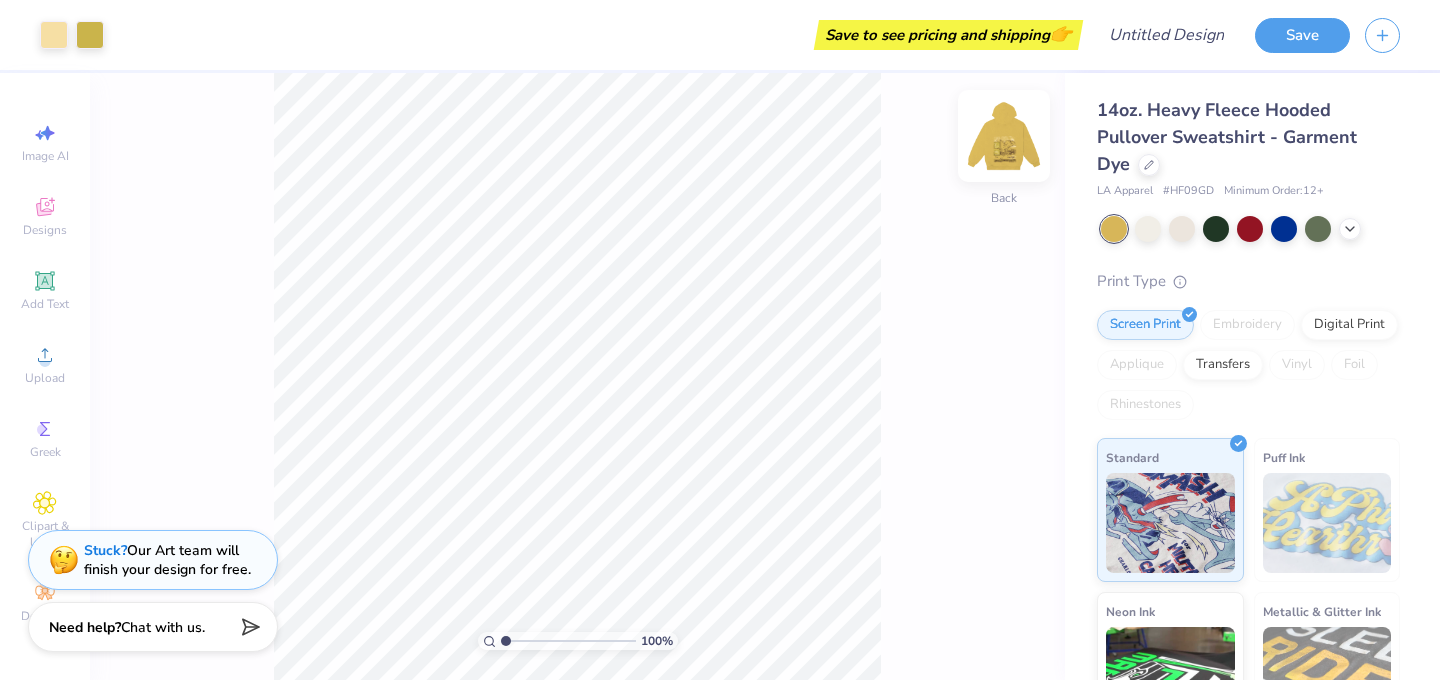 click at bounding box center [1004, 136] 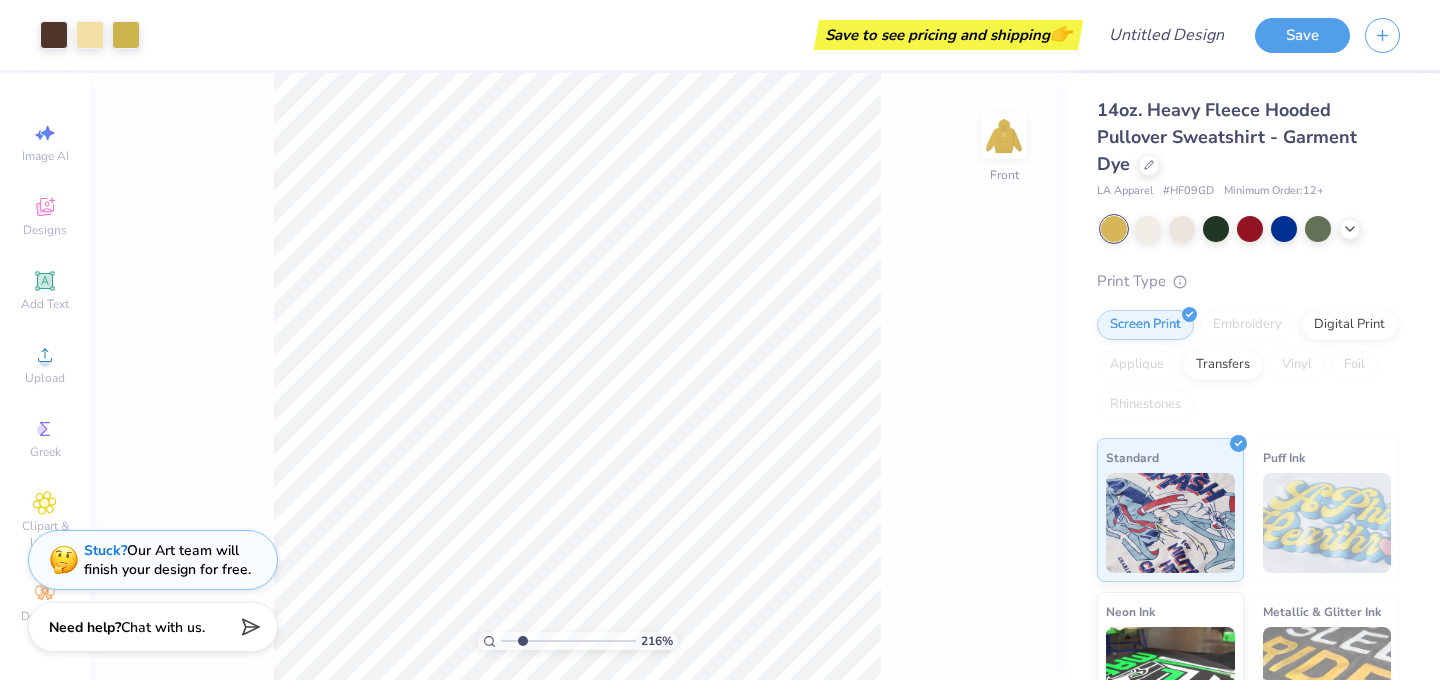 drag, startPoint x: 507, startPoint y: 639, endPoint x: 520, endPoint y: 638, distance: 13.038404 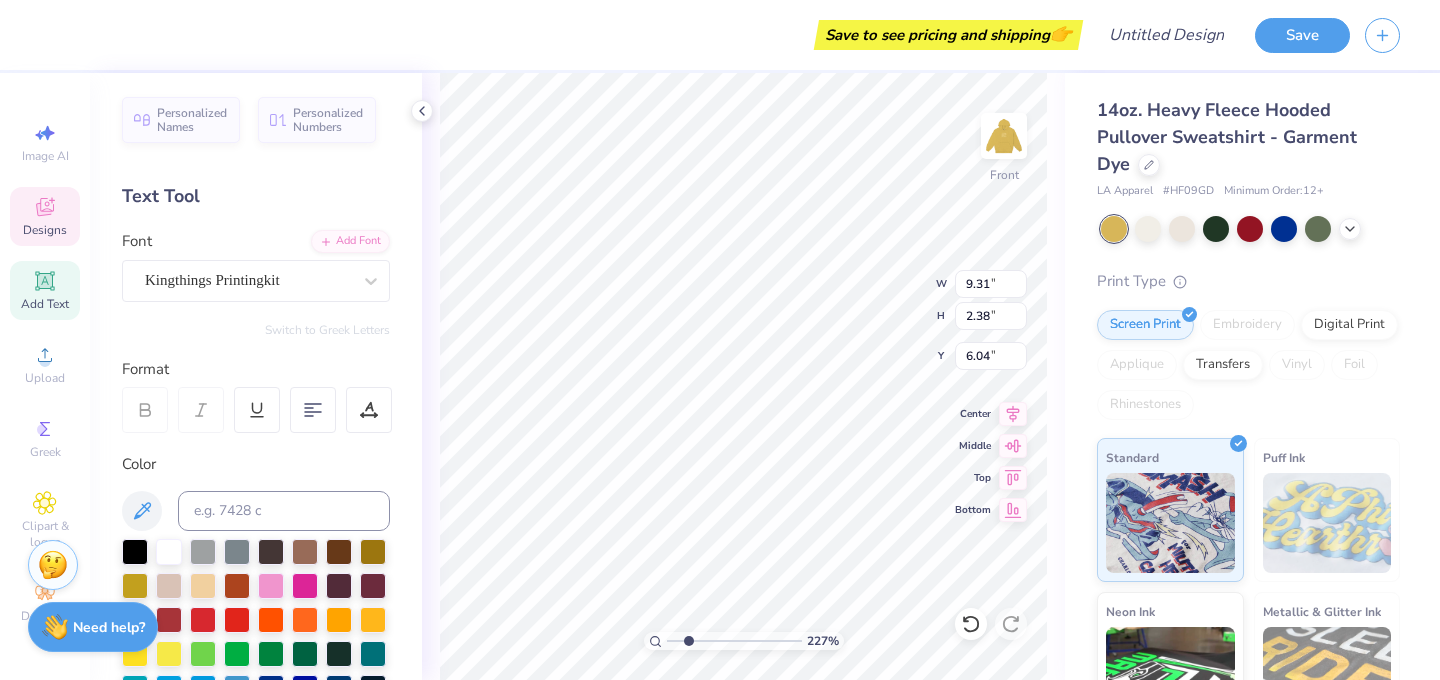 type on "S" 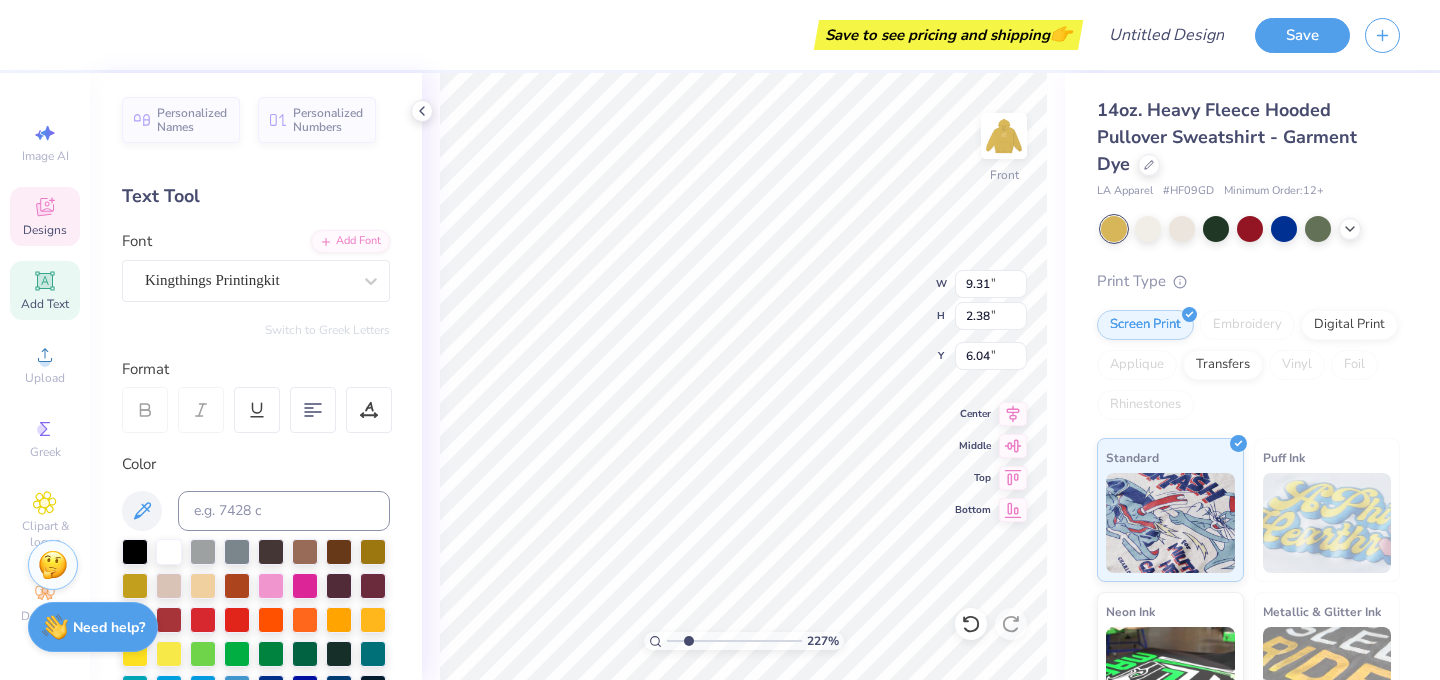 scroll, scrollTop: 0, scrollLeft: 2, axis: horizontal 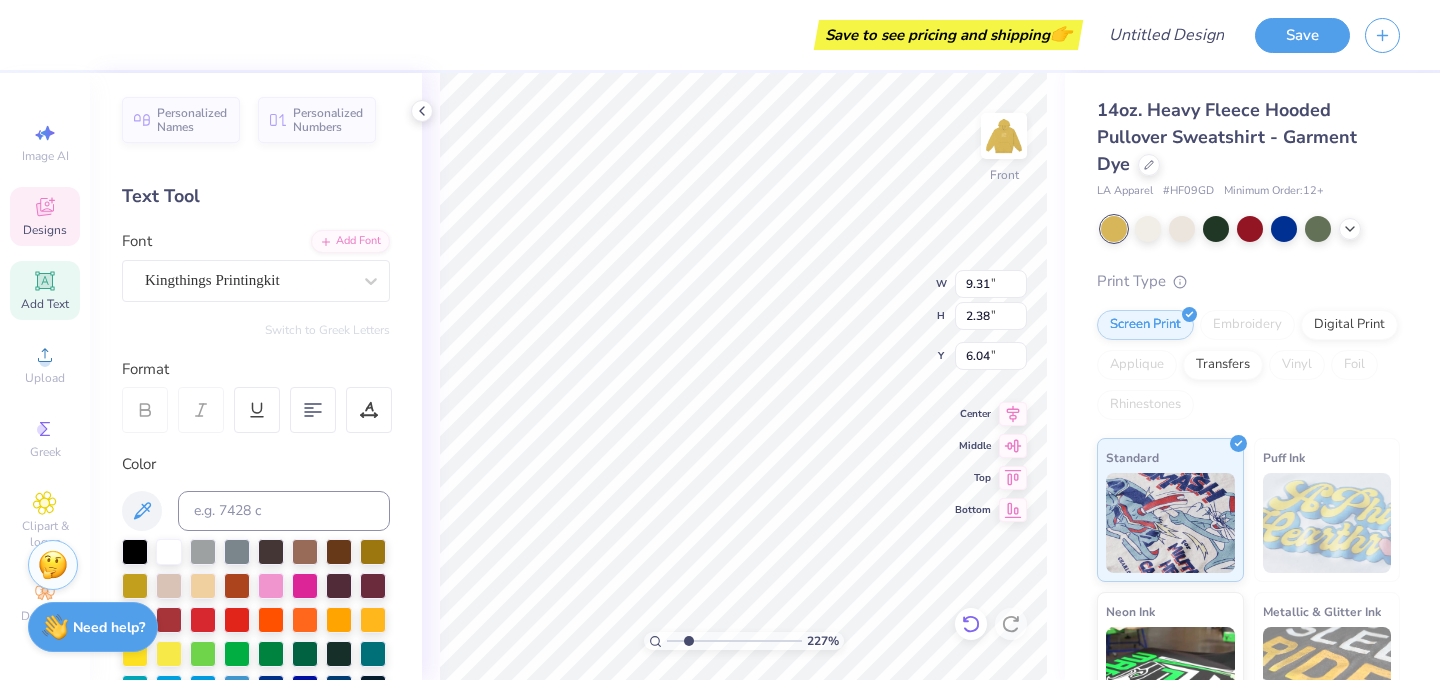 type on "PHI RHO" 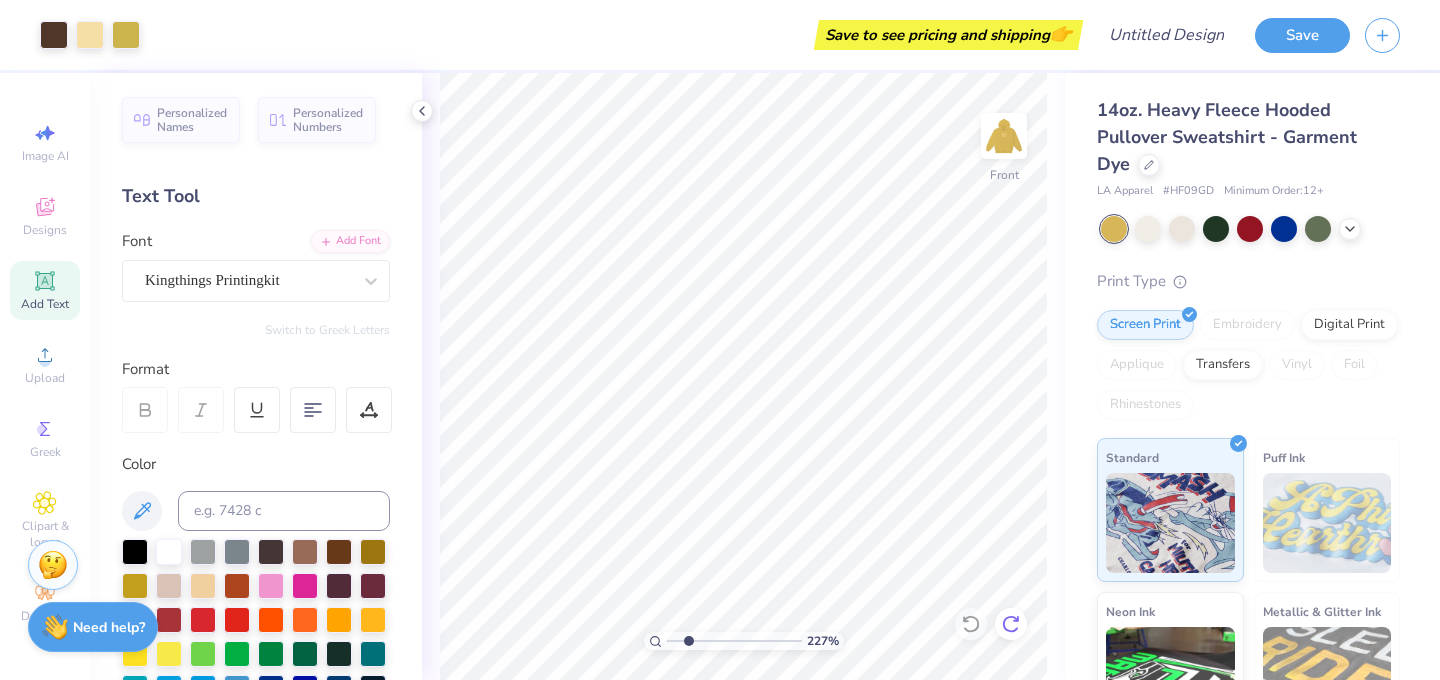 click 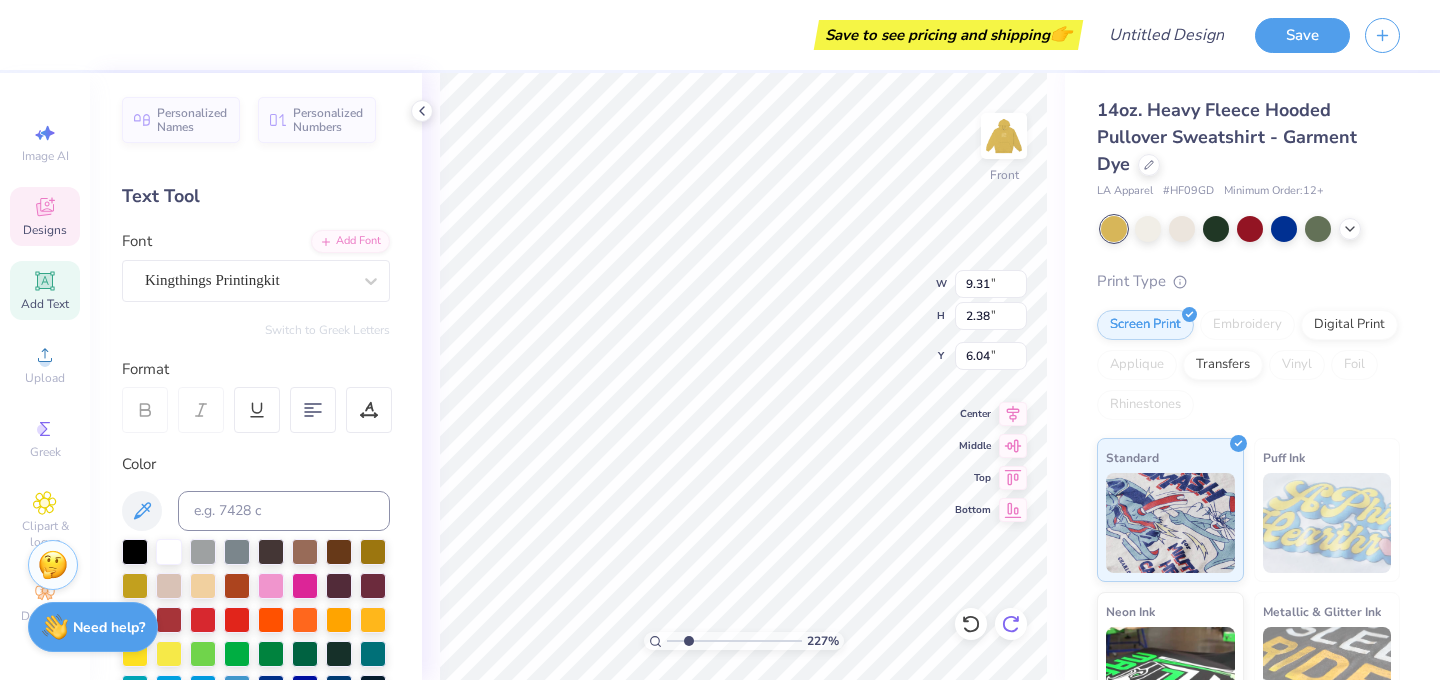 type on "S" 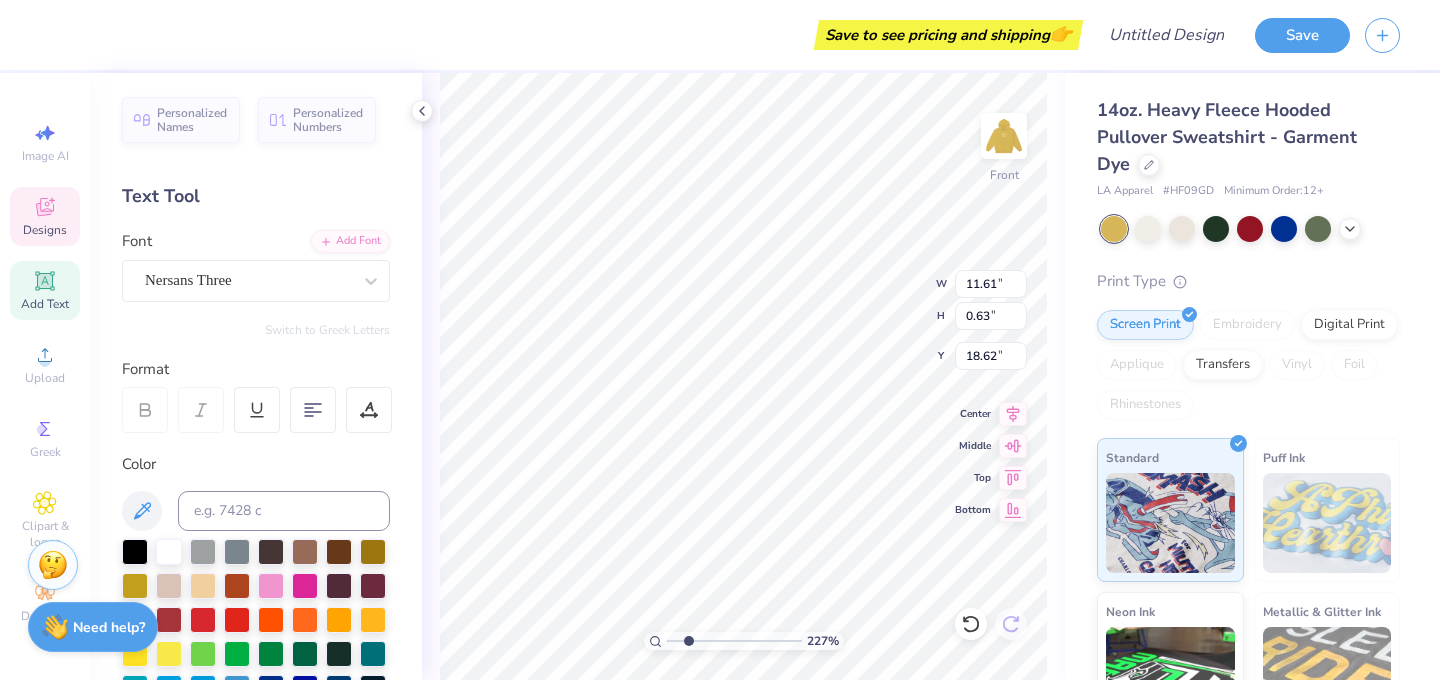 type on "11.61" 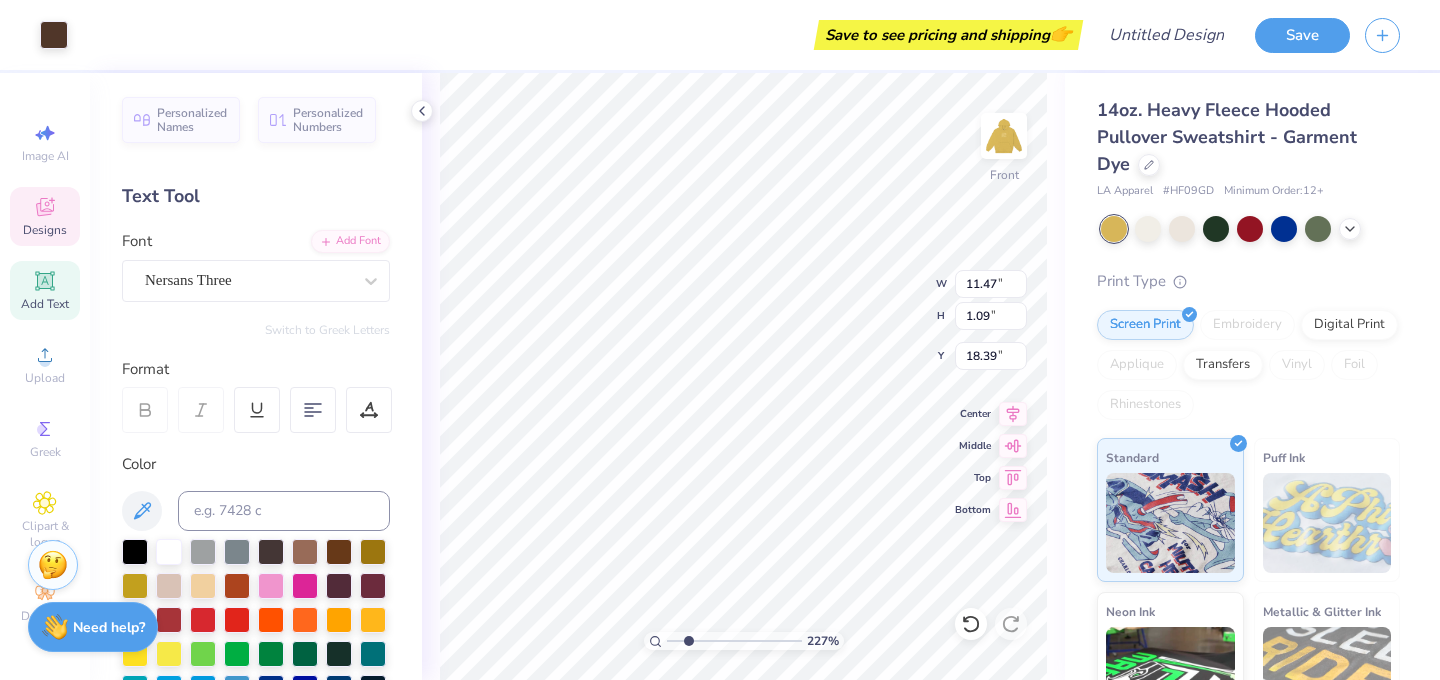 type on "0.91" 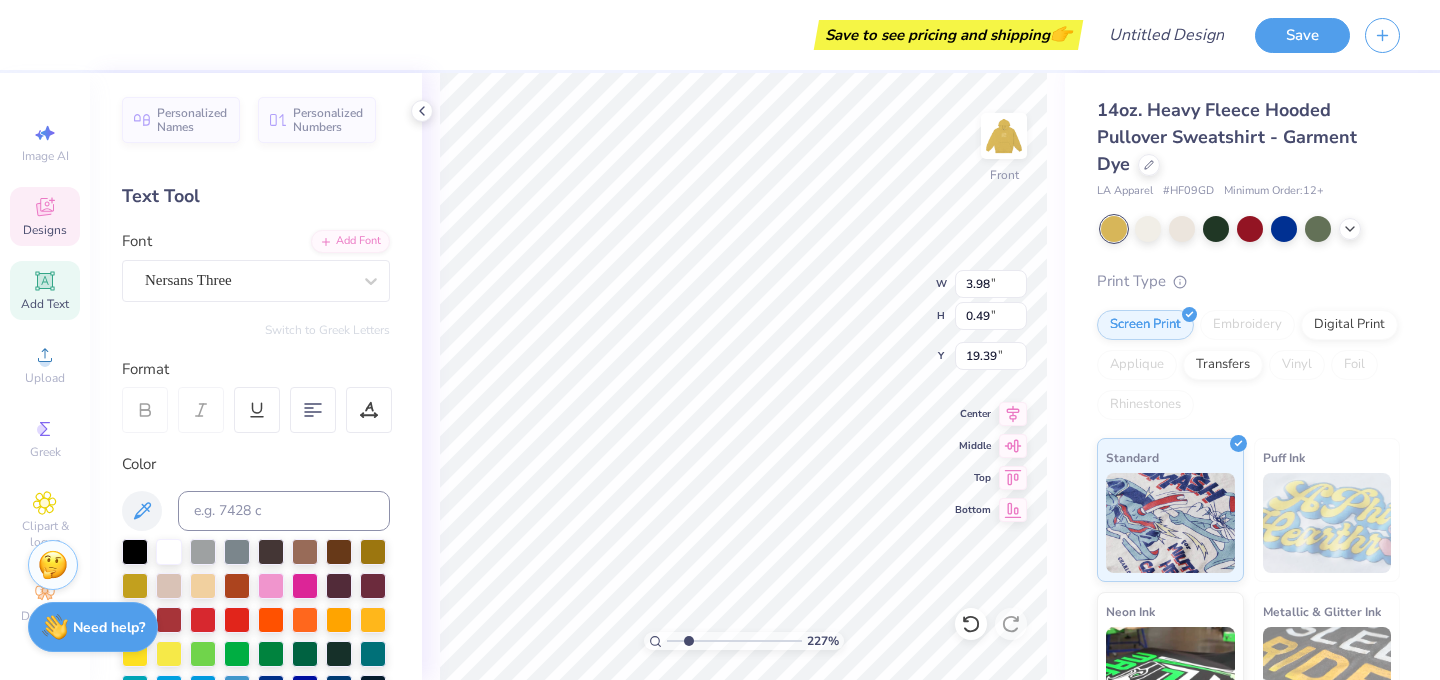 type on "2025" 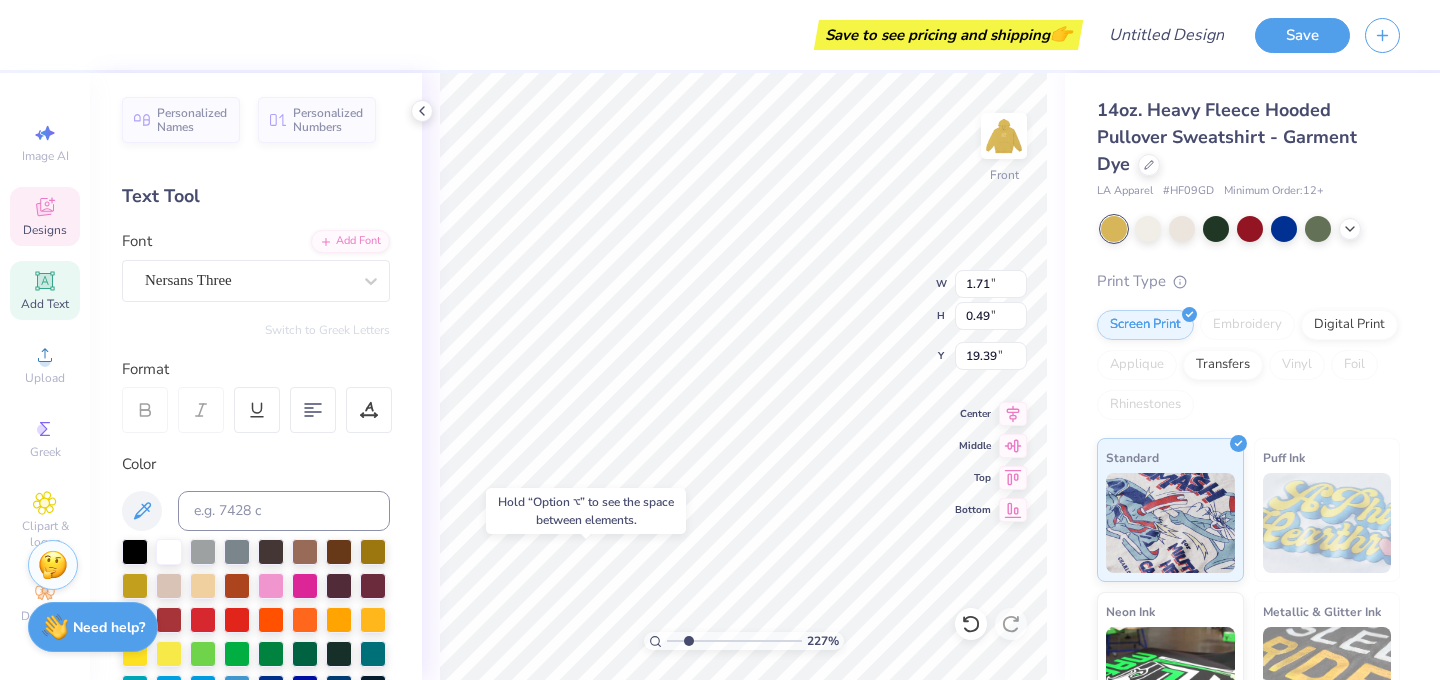 type on "3.60" 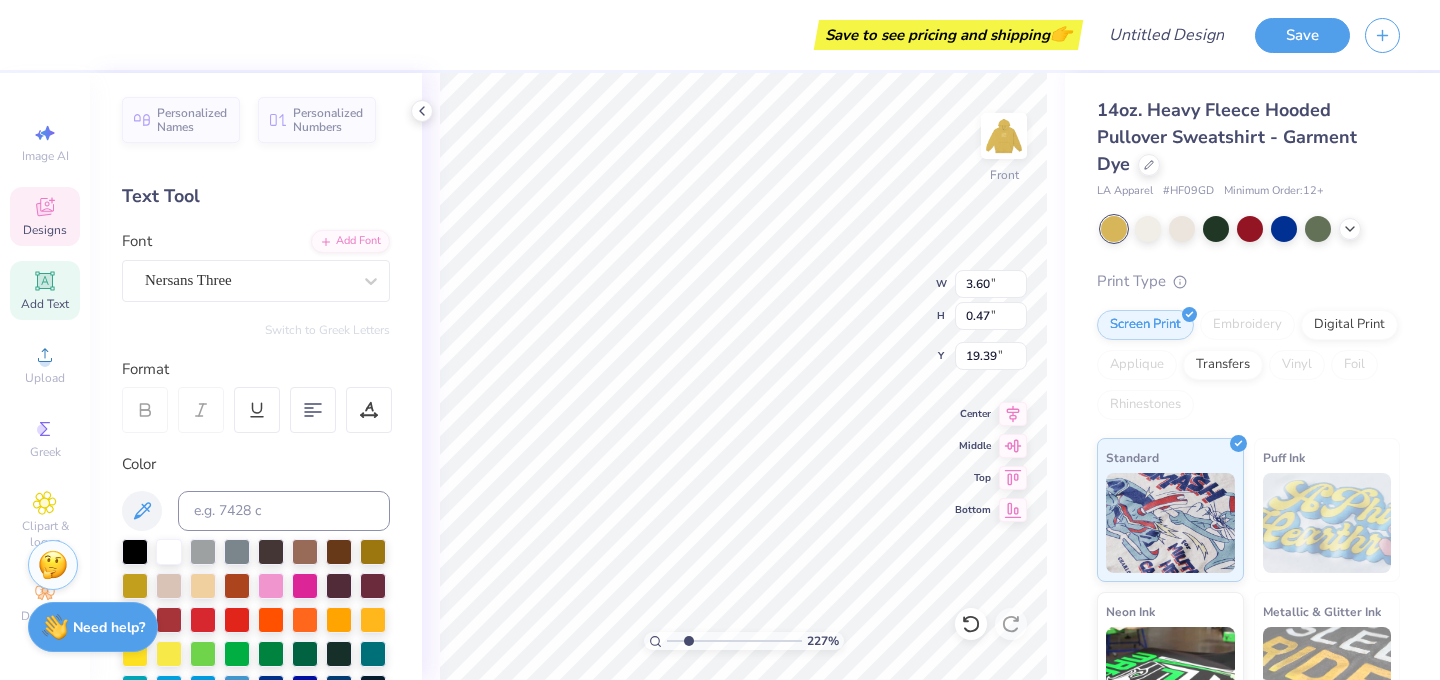 scroll, scrollTop: 1, scrollLeft: 0, axis: vertical 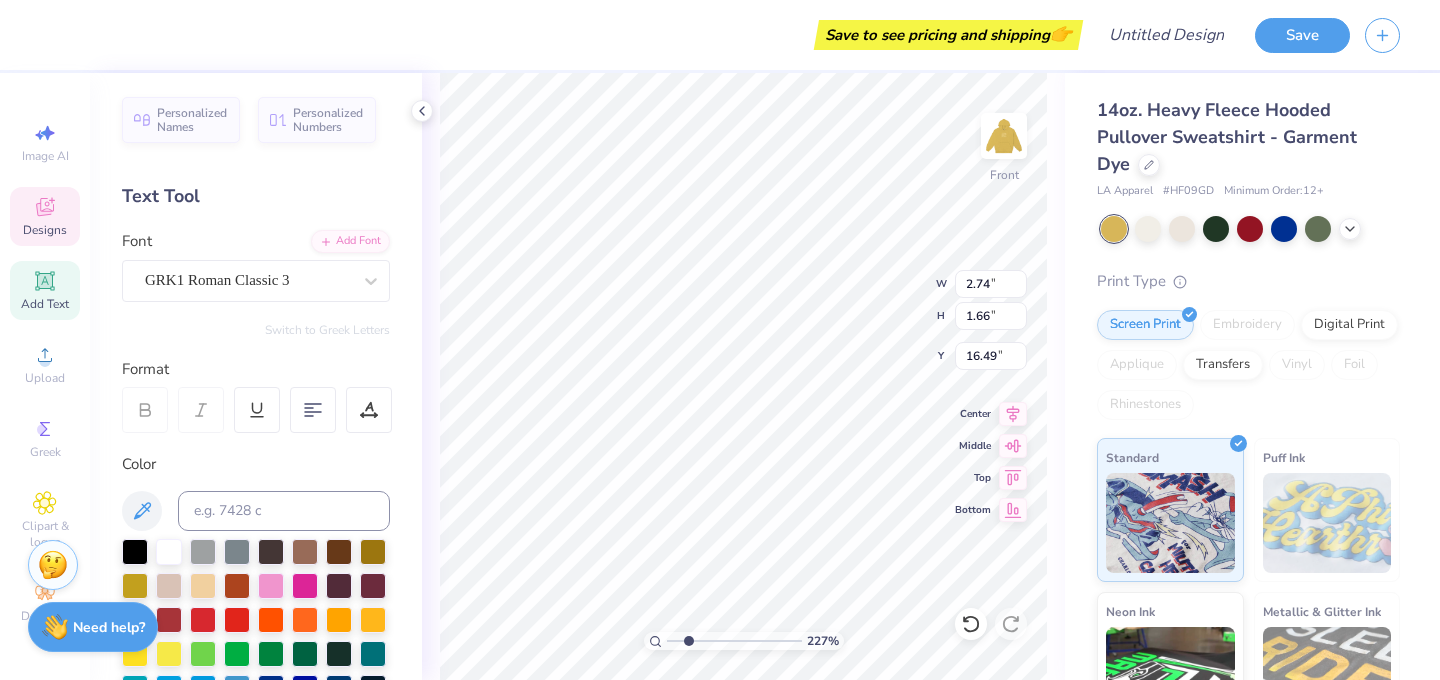 type on "P" 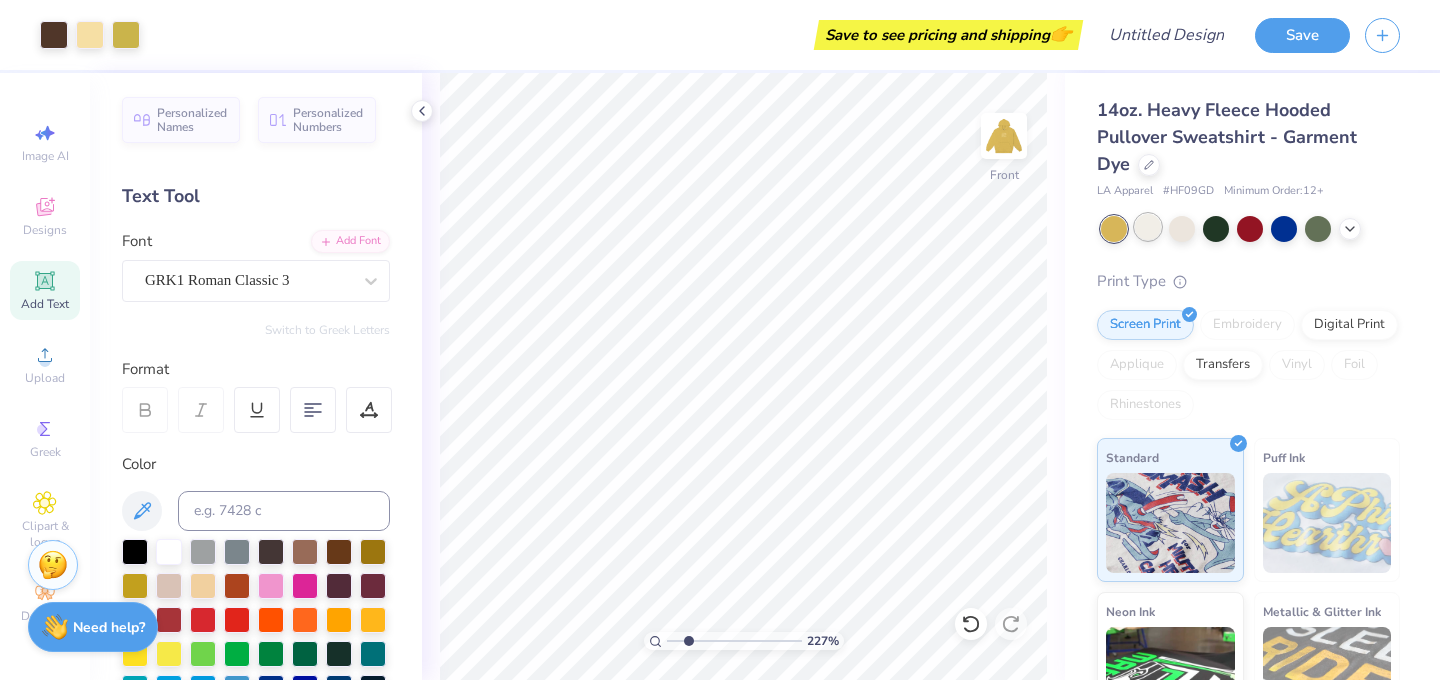 click at bounding box center [1148, 227] 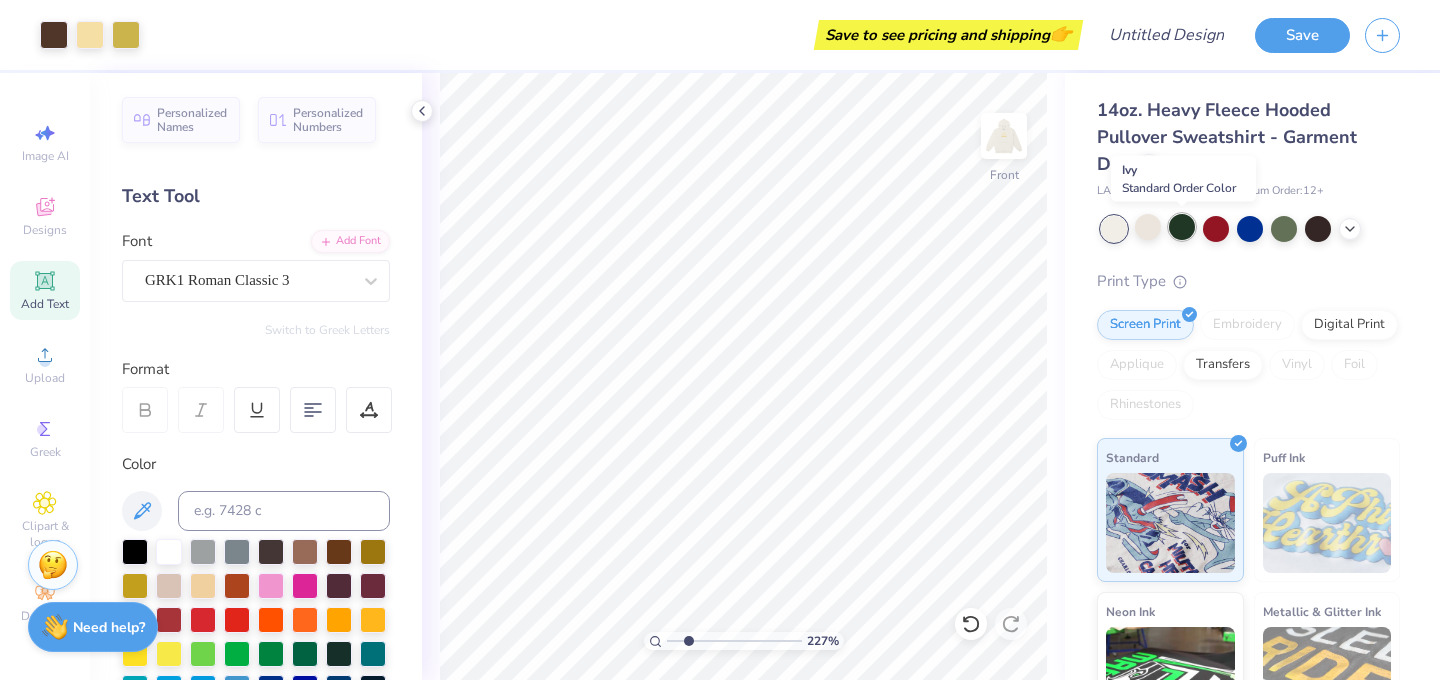 click at bounding box center (1182, 227) 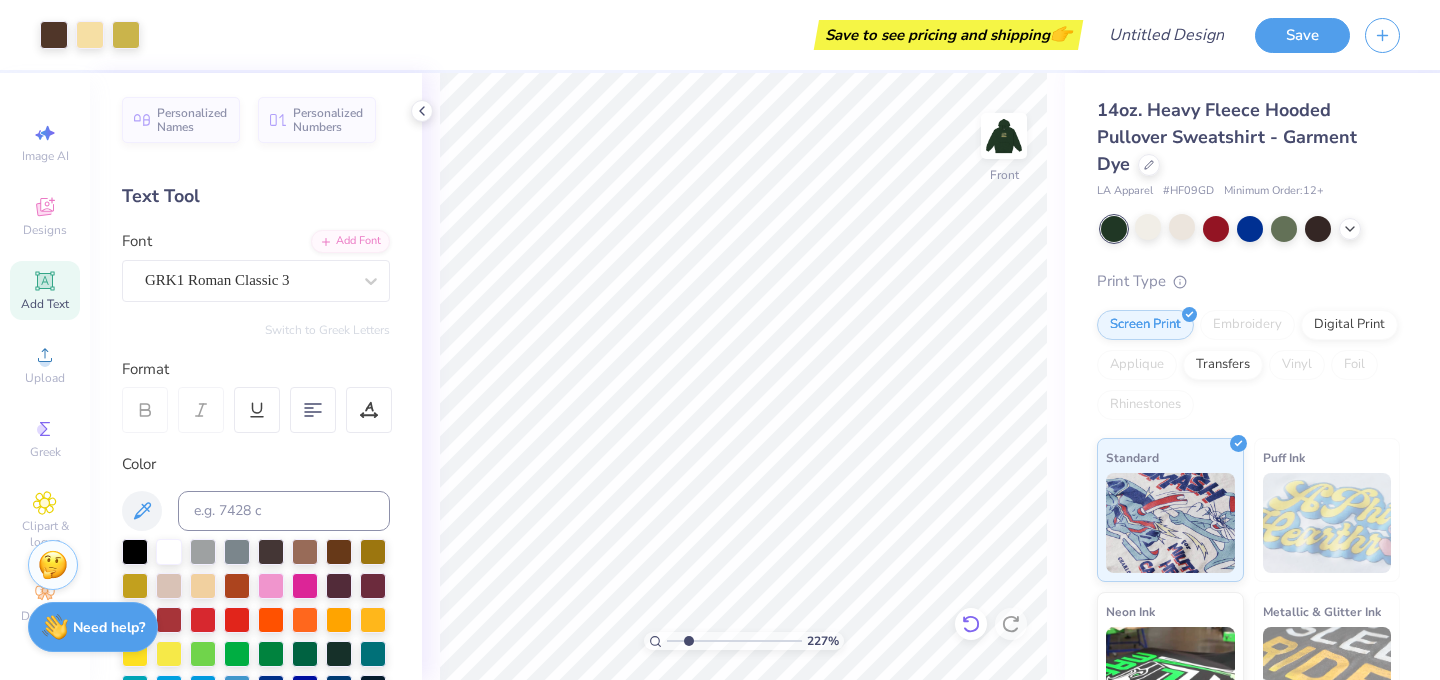click 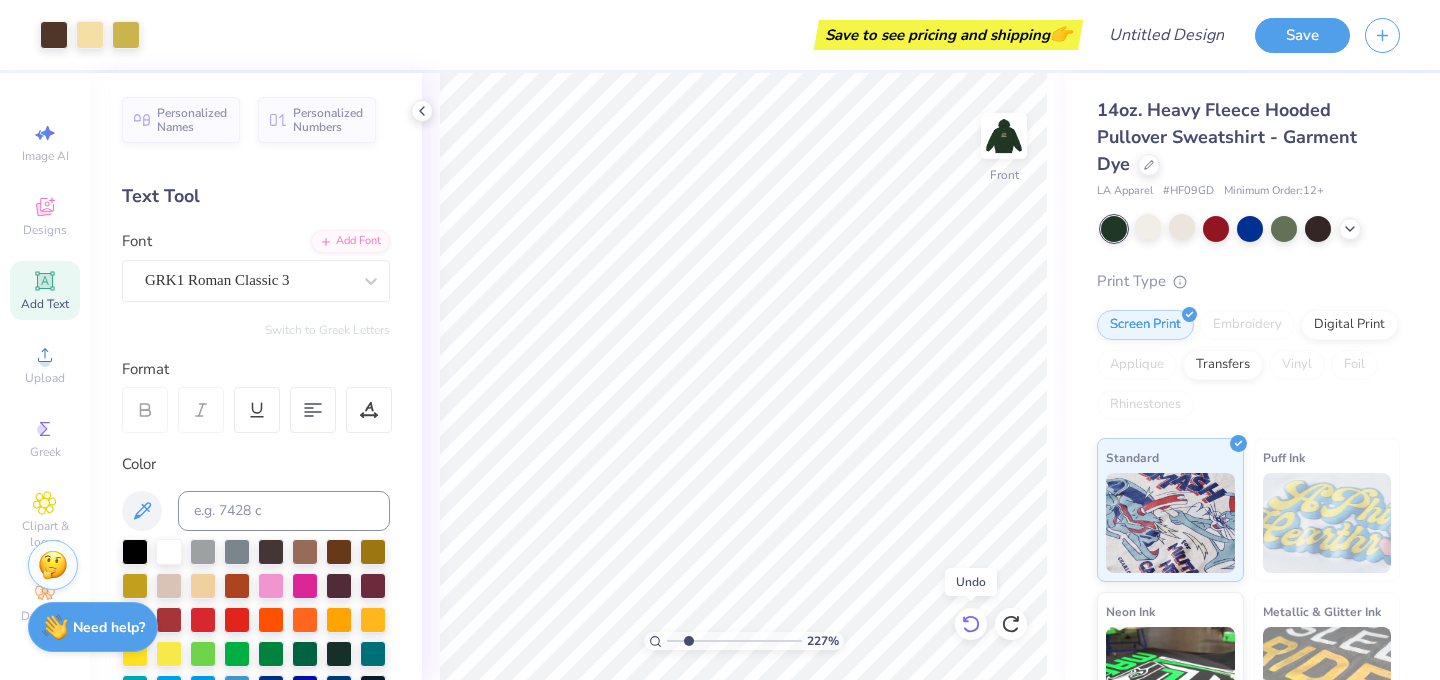 click 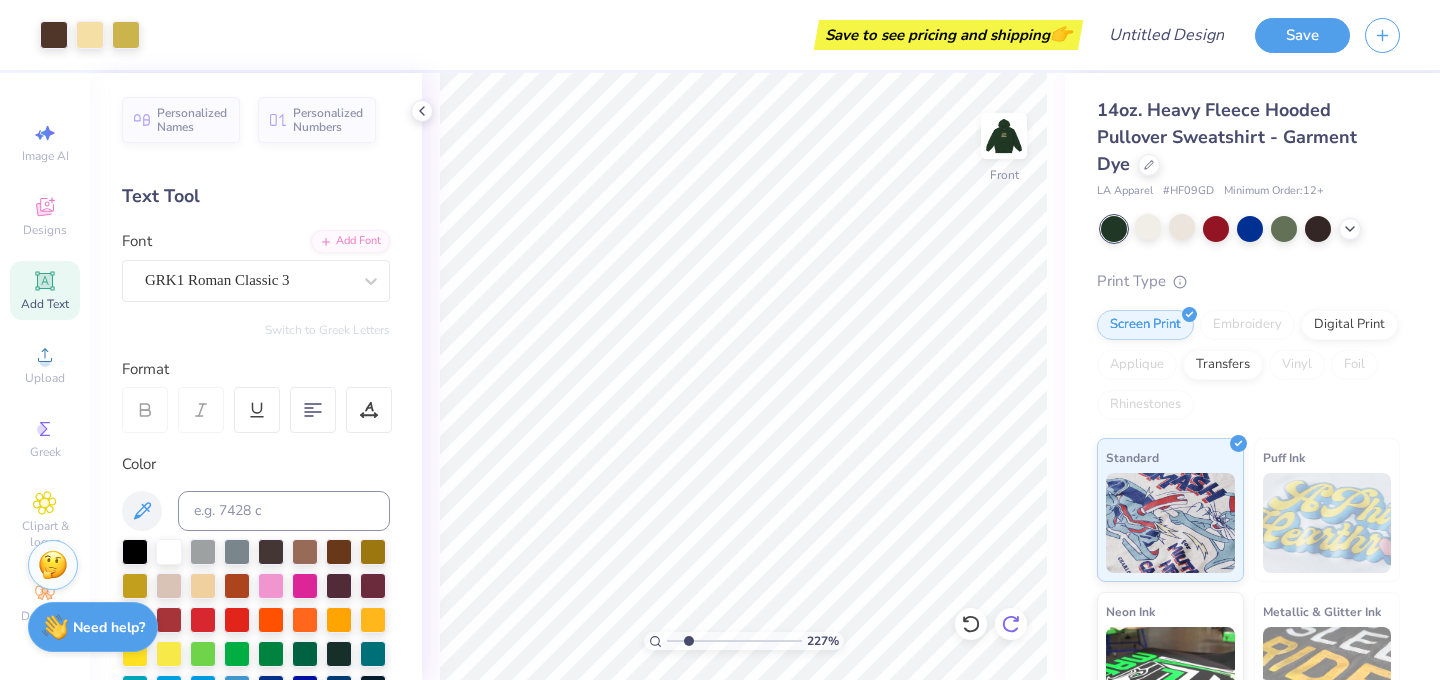 click at bounding box center [1011, 624] 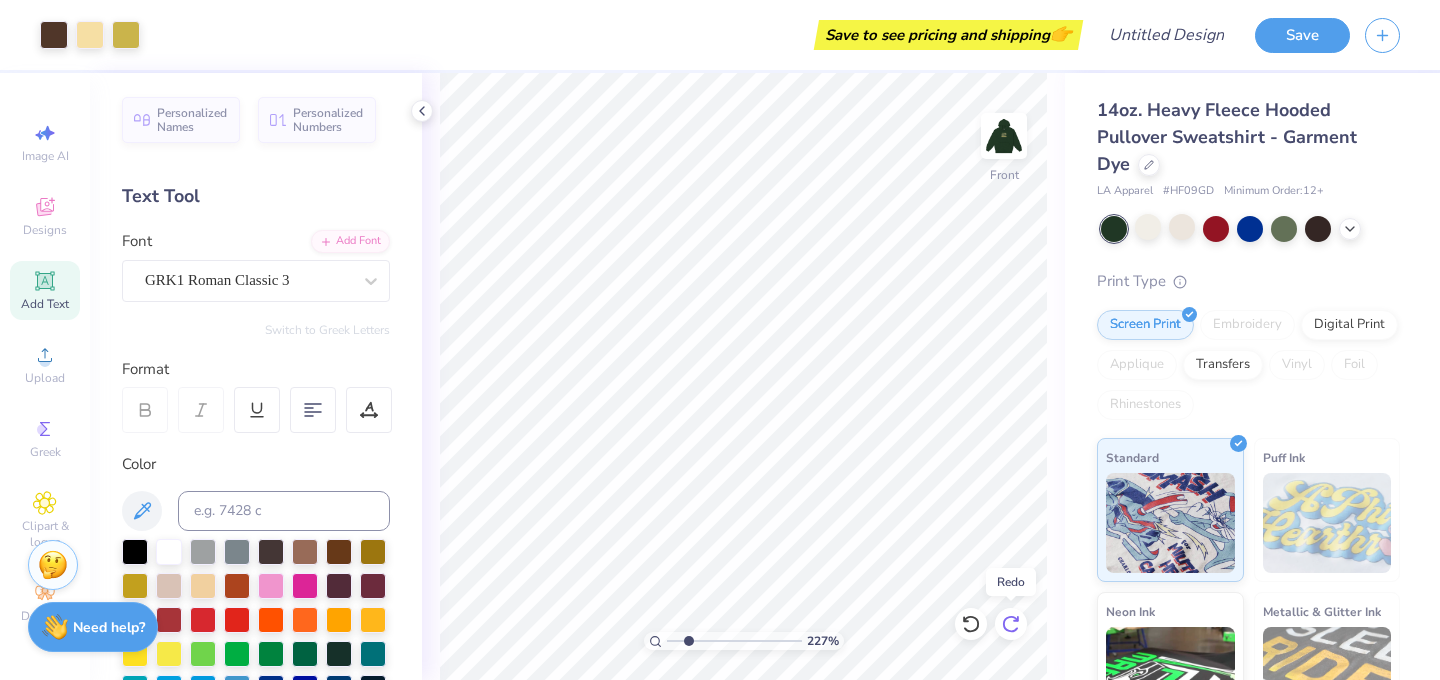 click at bounding box center (1011, 624) 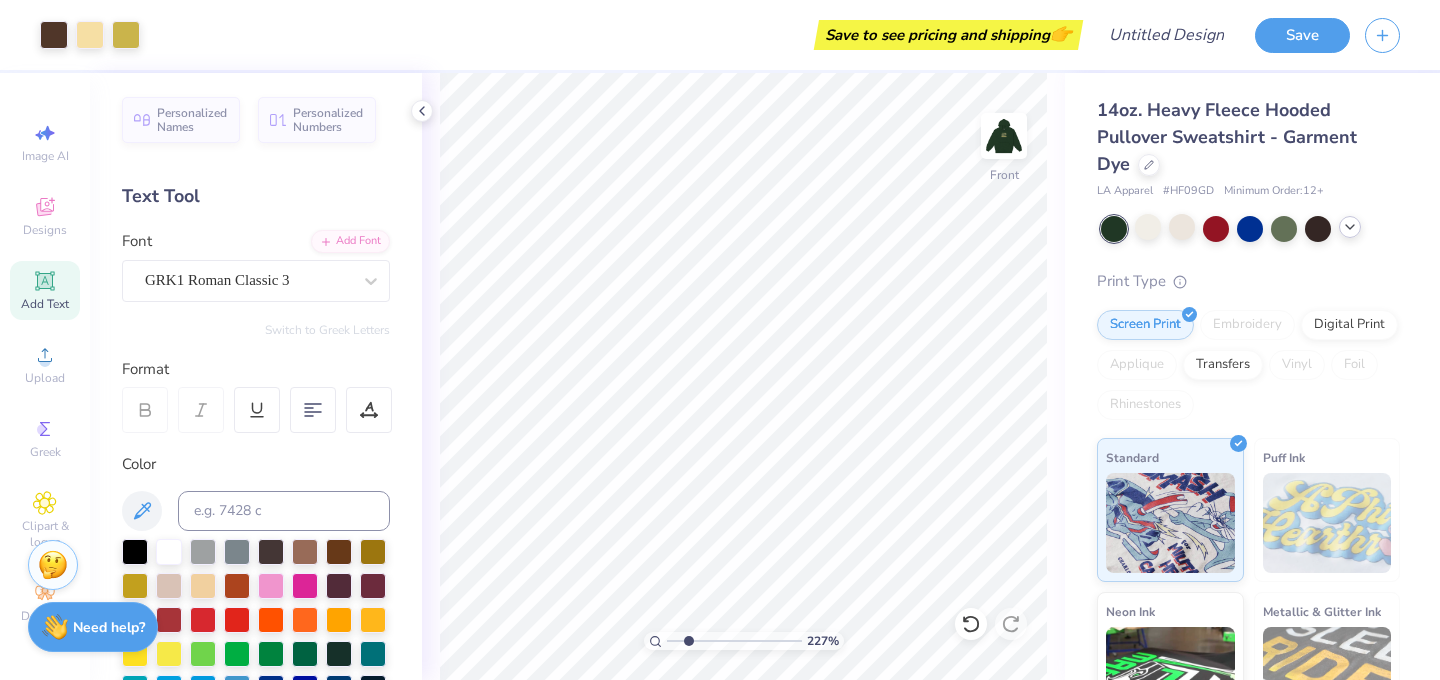 click 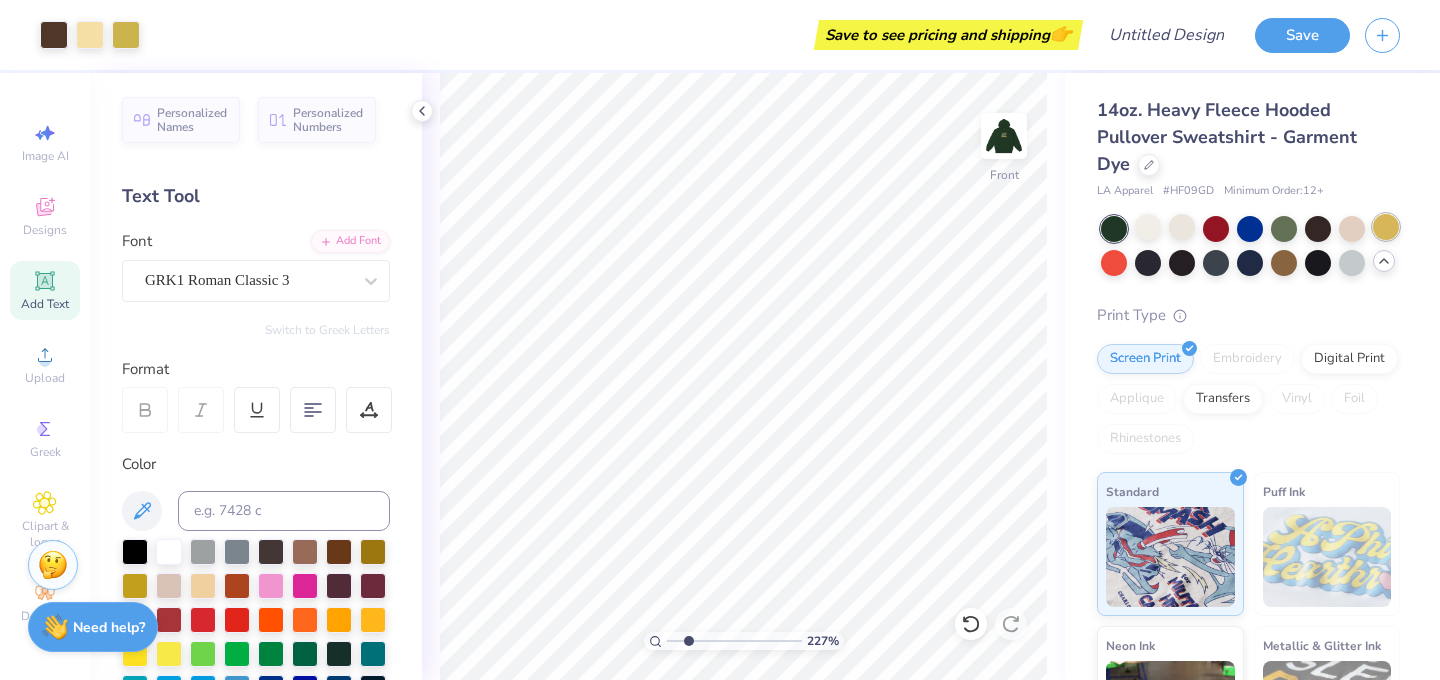 click at bounding box center (1386, 227) 